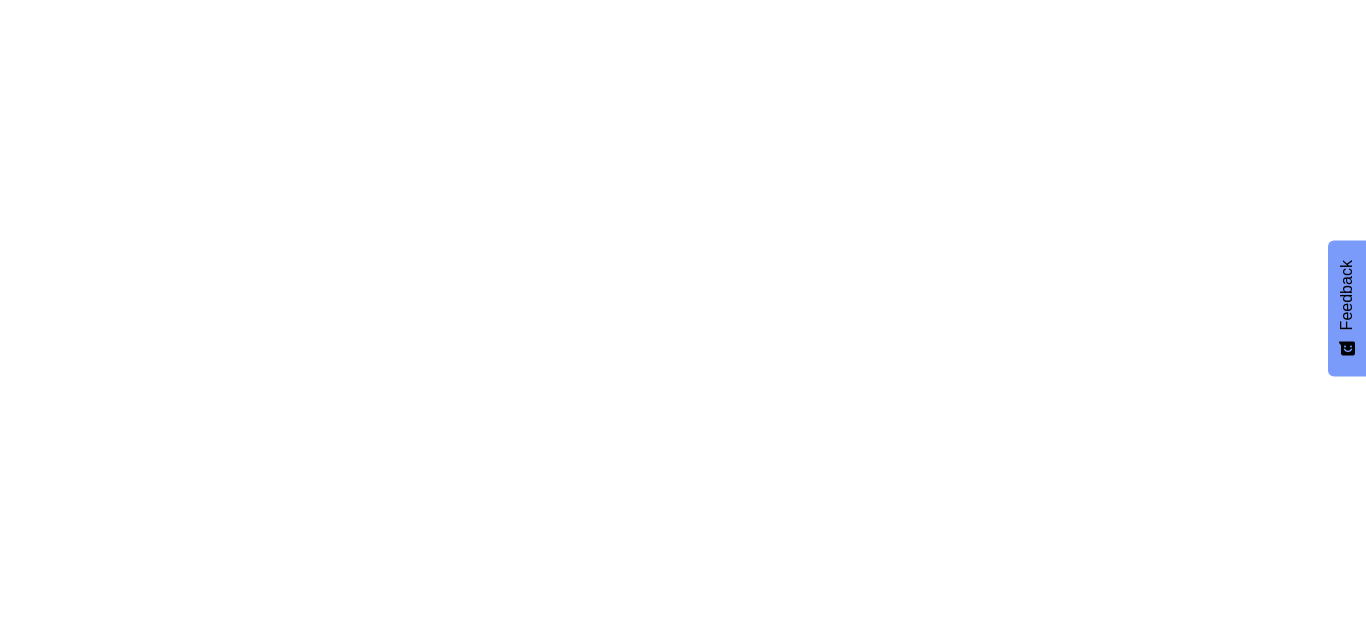 scroll, scrollTop: 0, scrollLeft: 0, axis: both 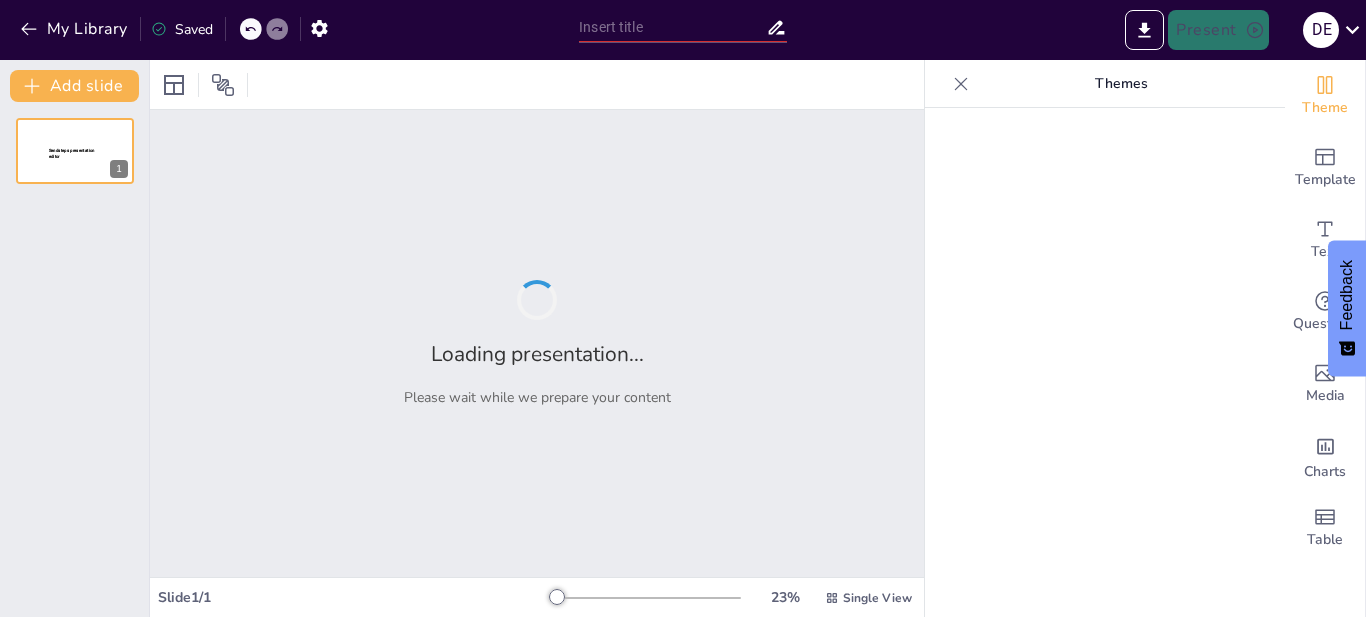 type on "Familias Fuertes: Estrategias para Erradicar la Violencia en el Hogar" 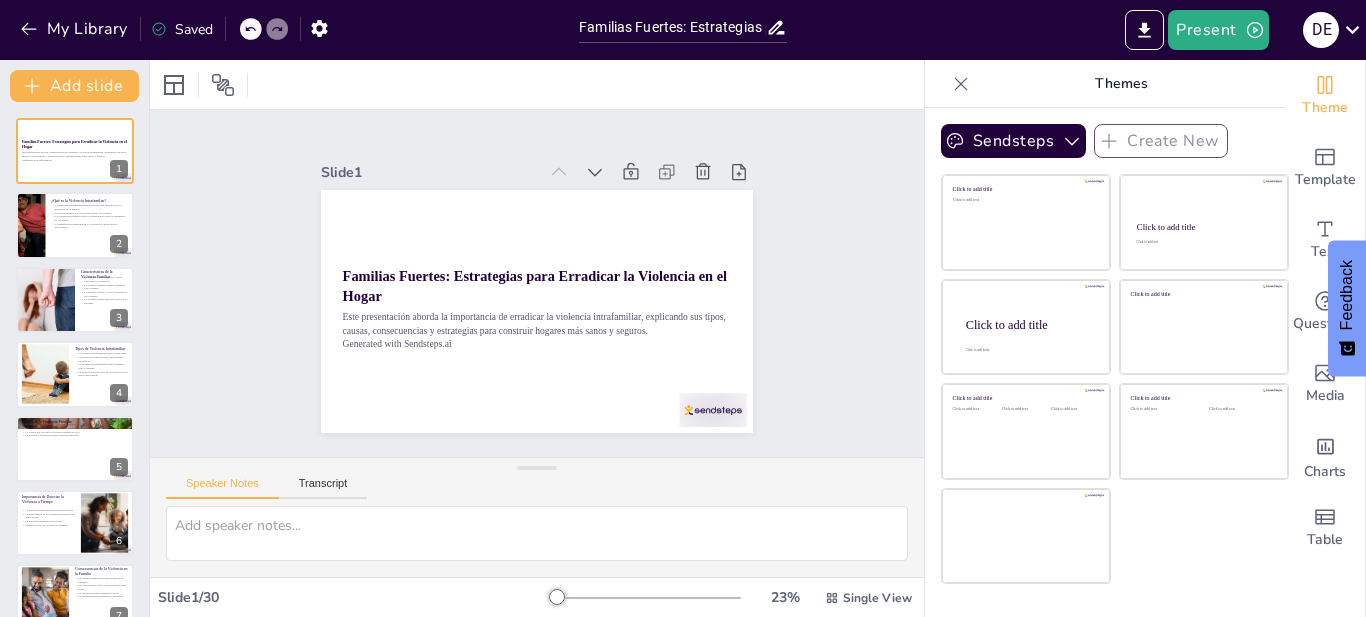 checkbox on "true" 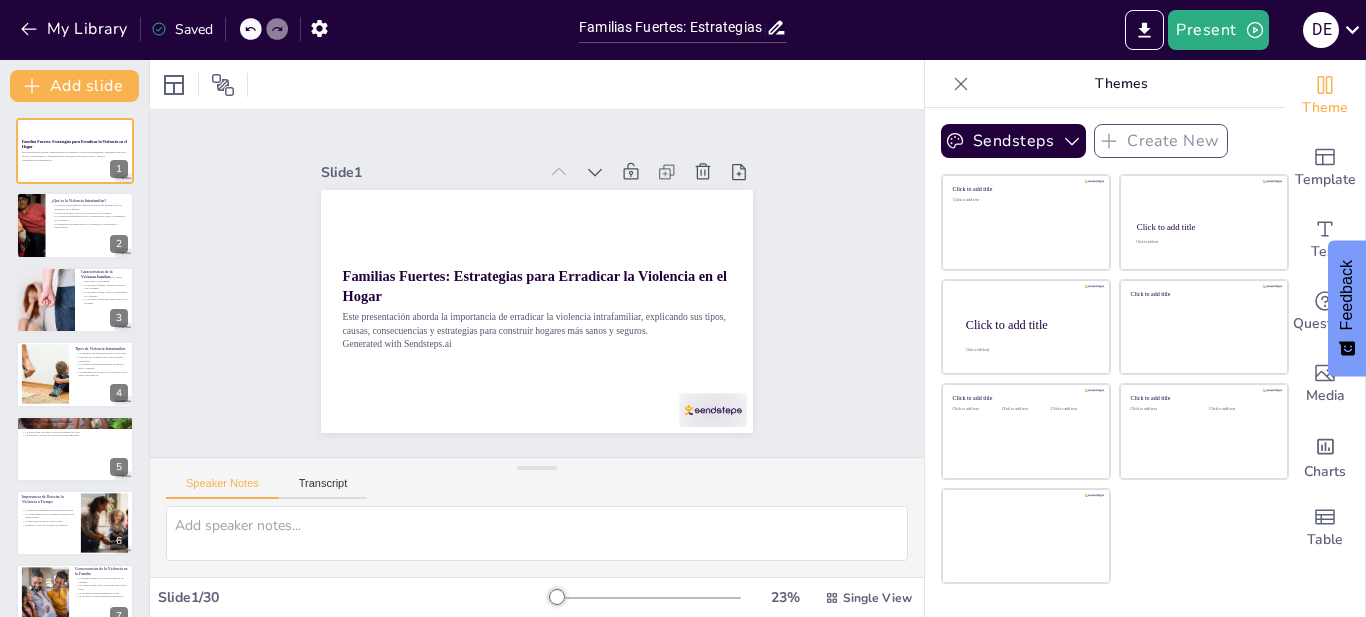 checkbox on "true" 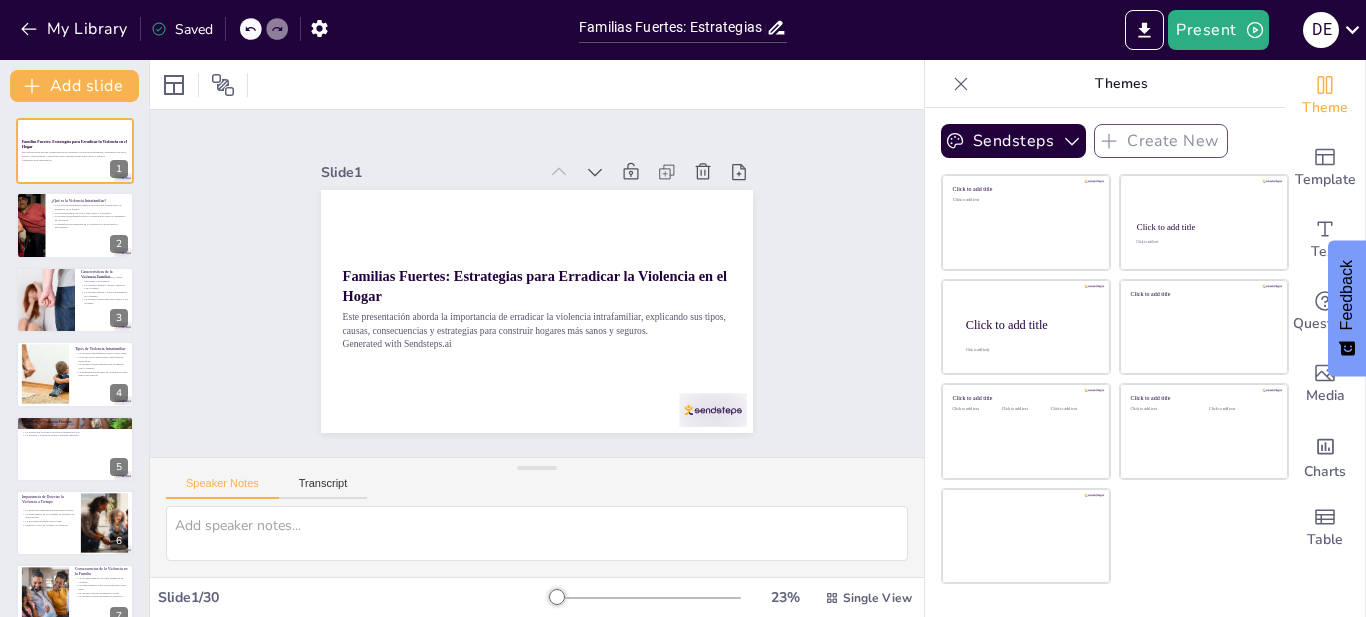 checkbox on "true" 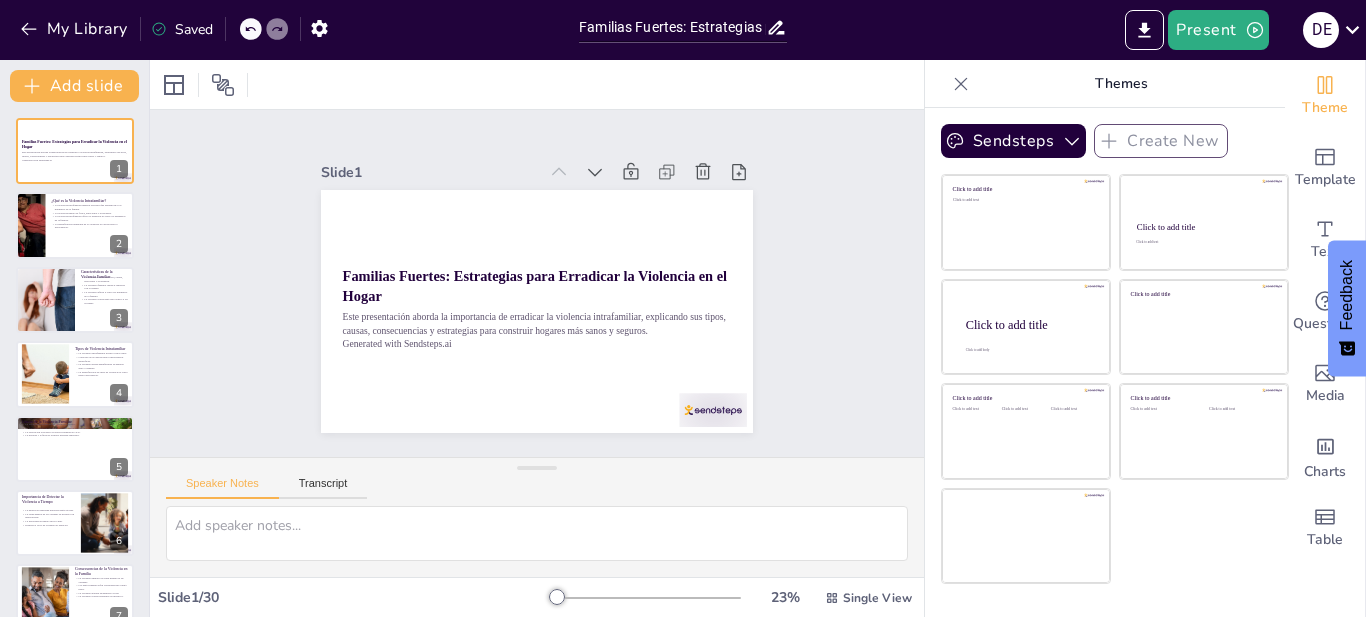 checkbox on "true" 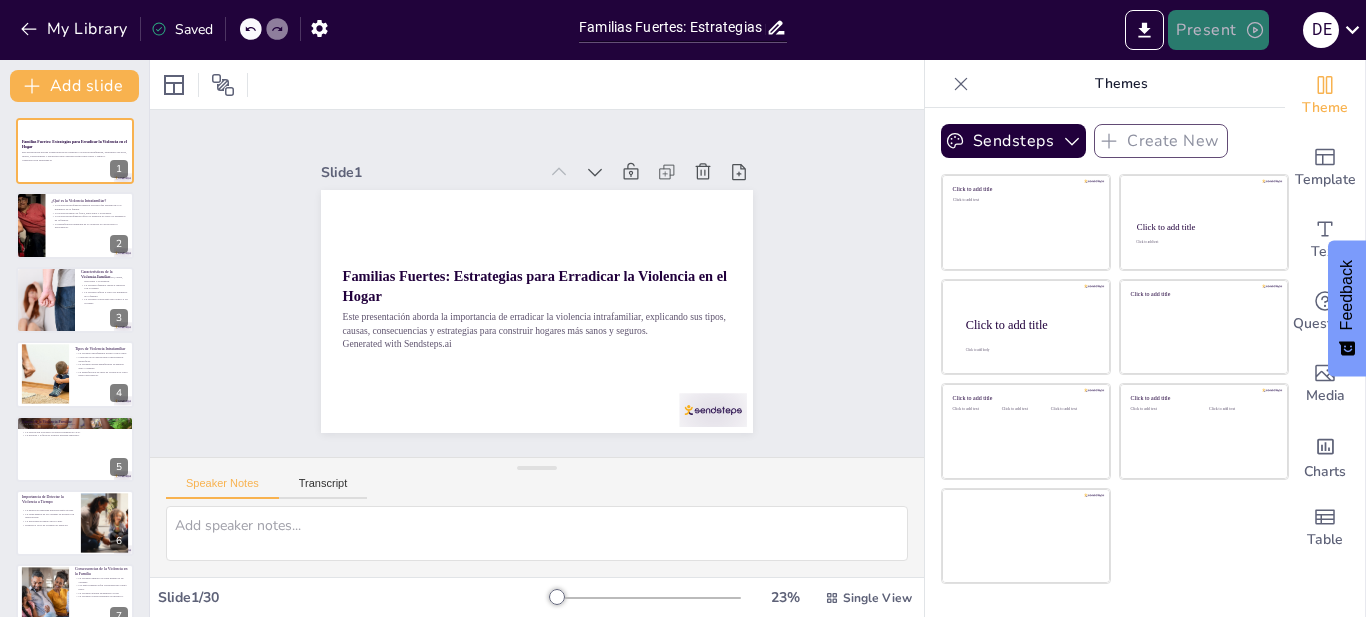 click on "Present" at bounding box center [1218, 30] 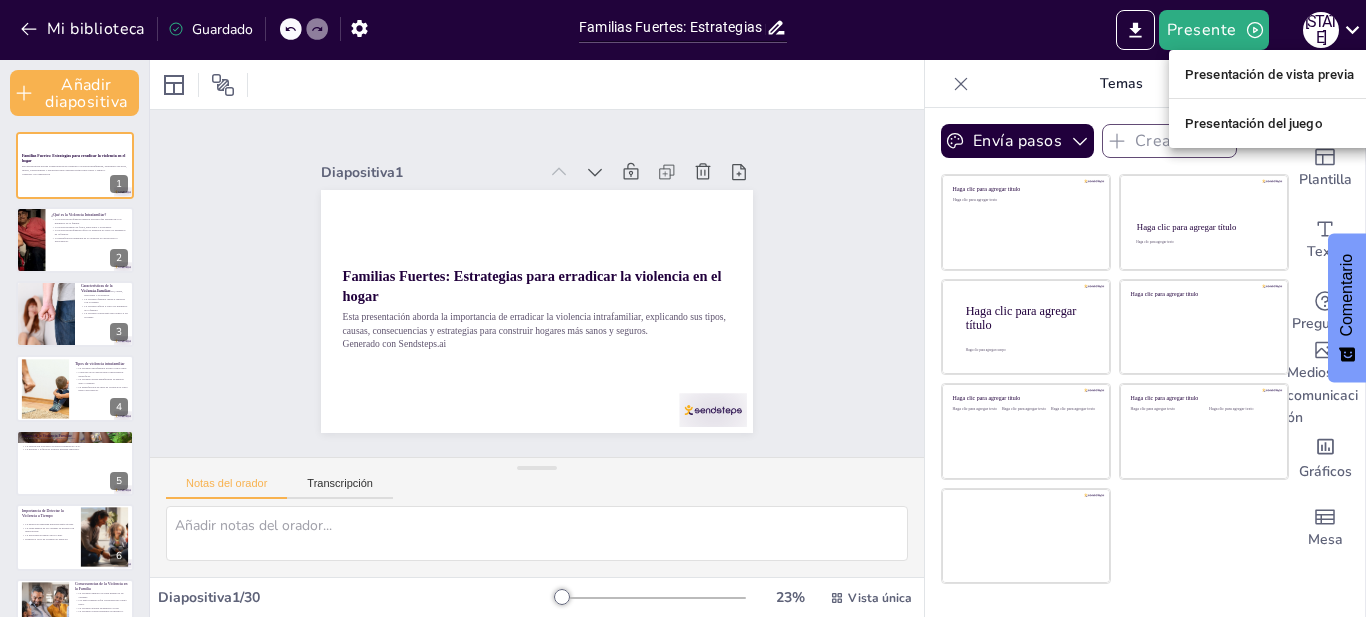 click on "Presentación de vista previa" at bounding box center [1270, 74] 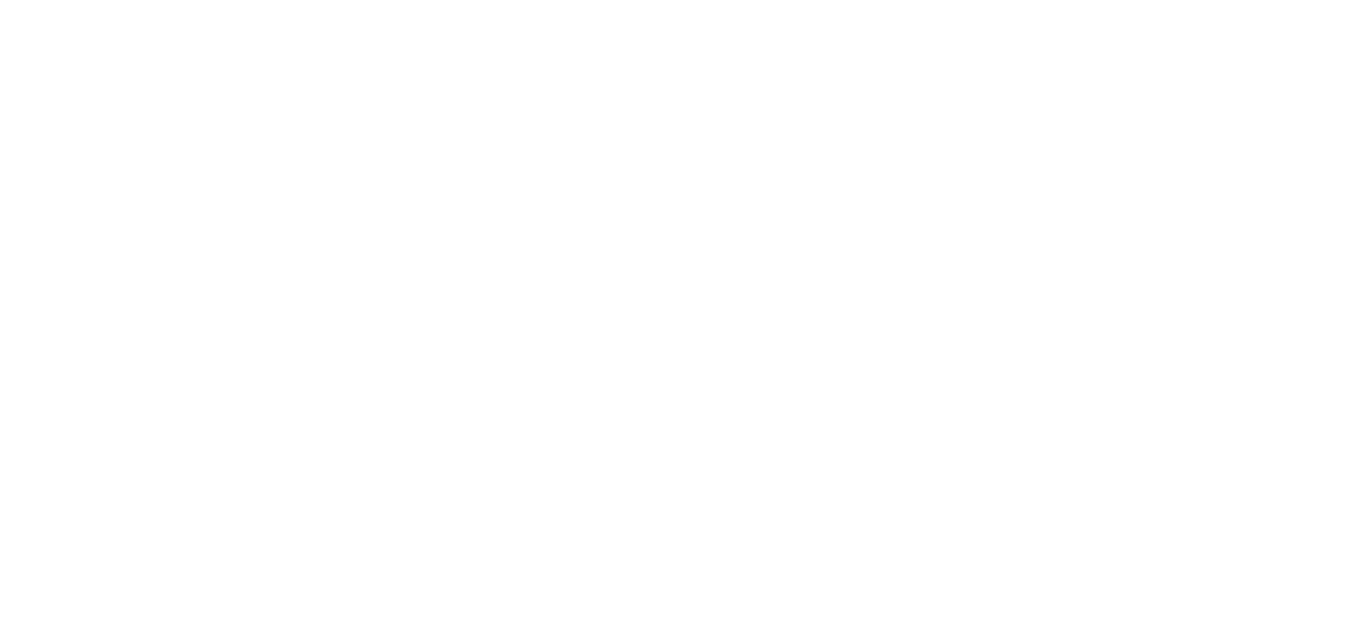 scroll, scrollTop: 0, scrollLeft: 0, axis: both 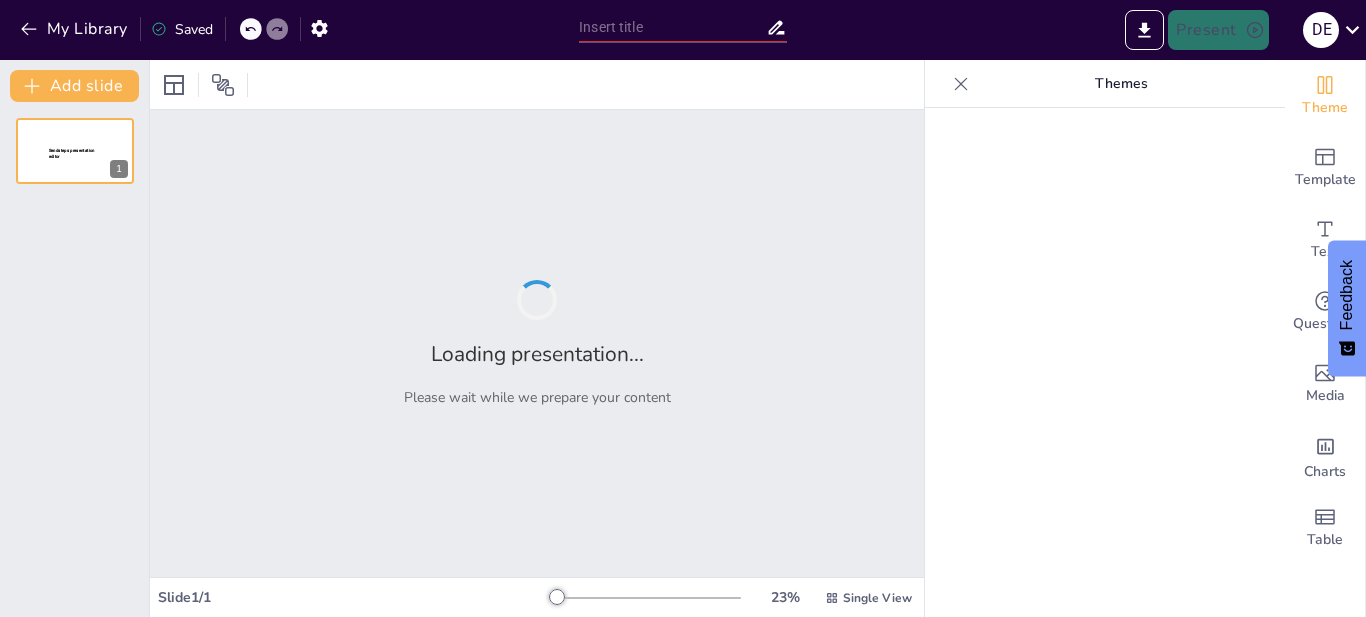 type on "Familias Fuertes: Estrategias para Erradicar la Violencia en el Hogar" 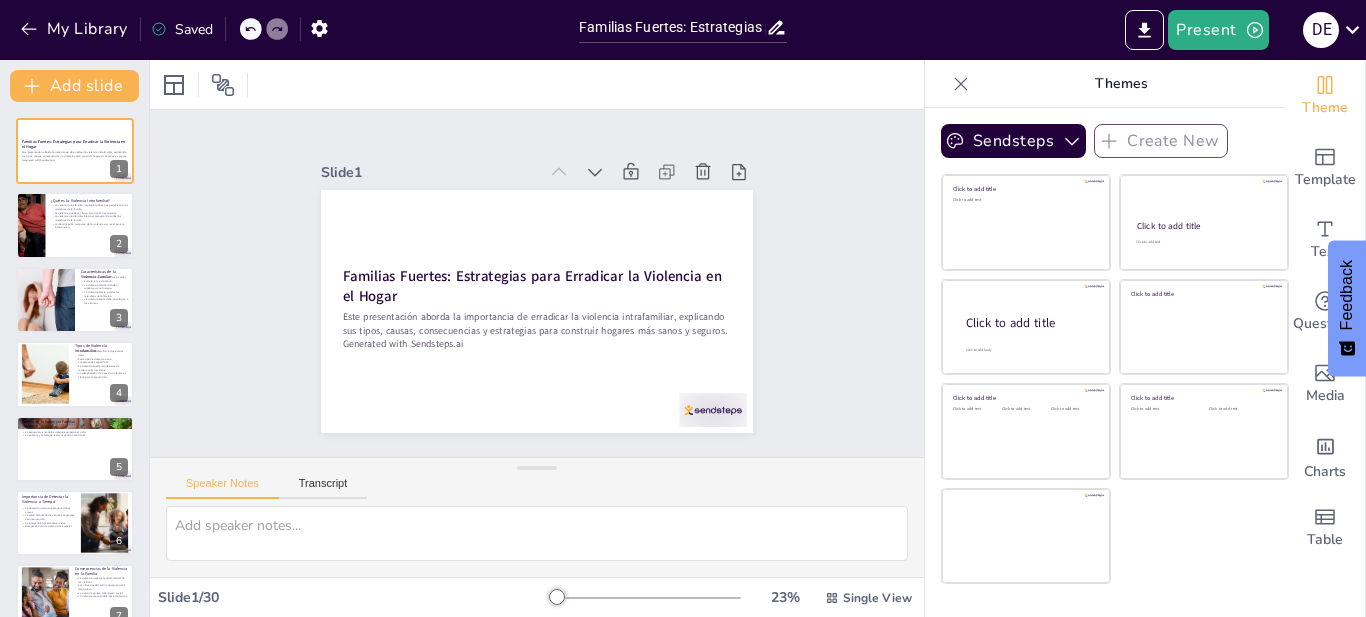 checkbox on "true" 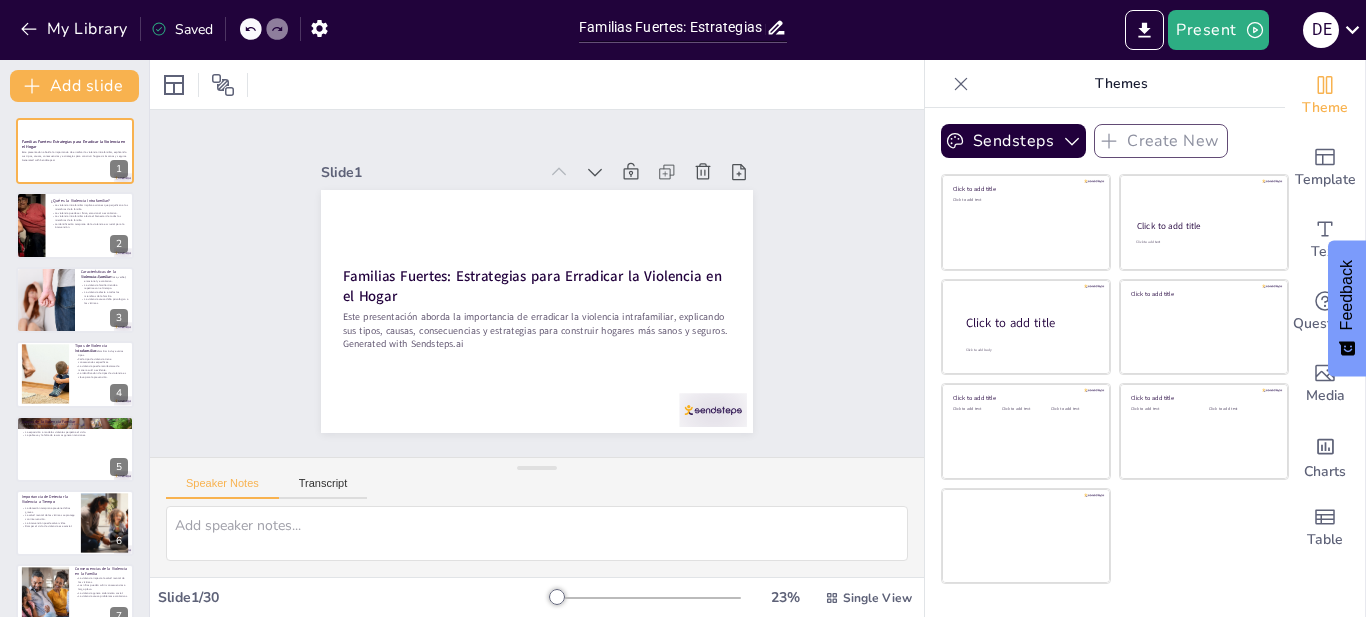 checkbox on "true" 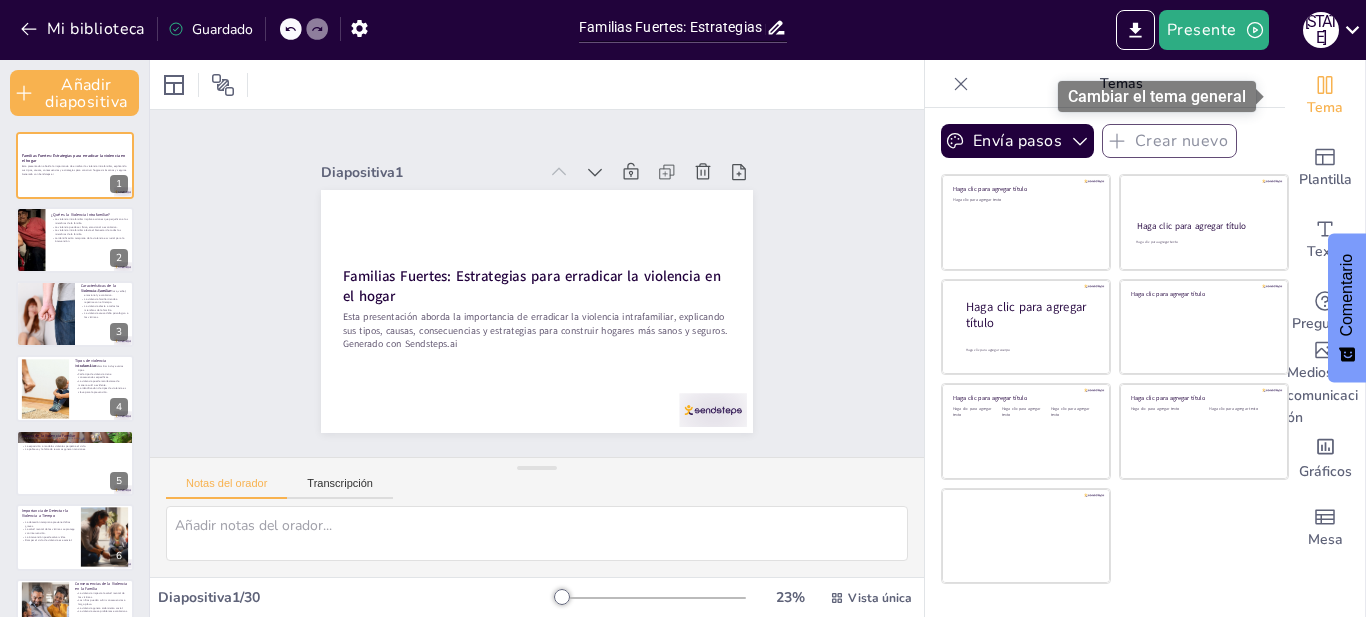 click on "Tema" at bounding box center (1325, 107) 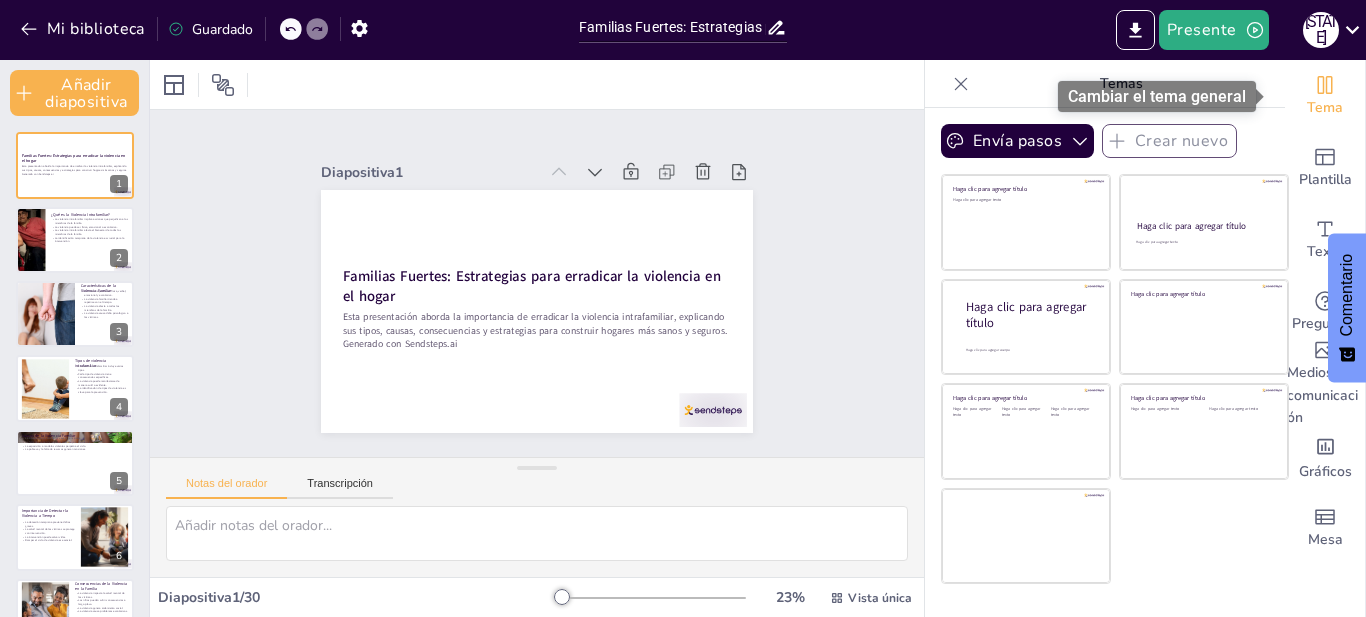 checkbox on "true" 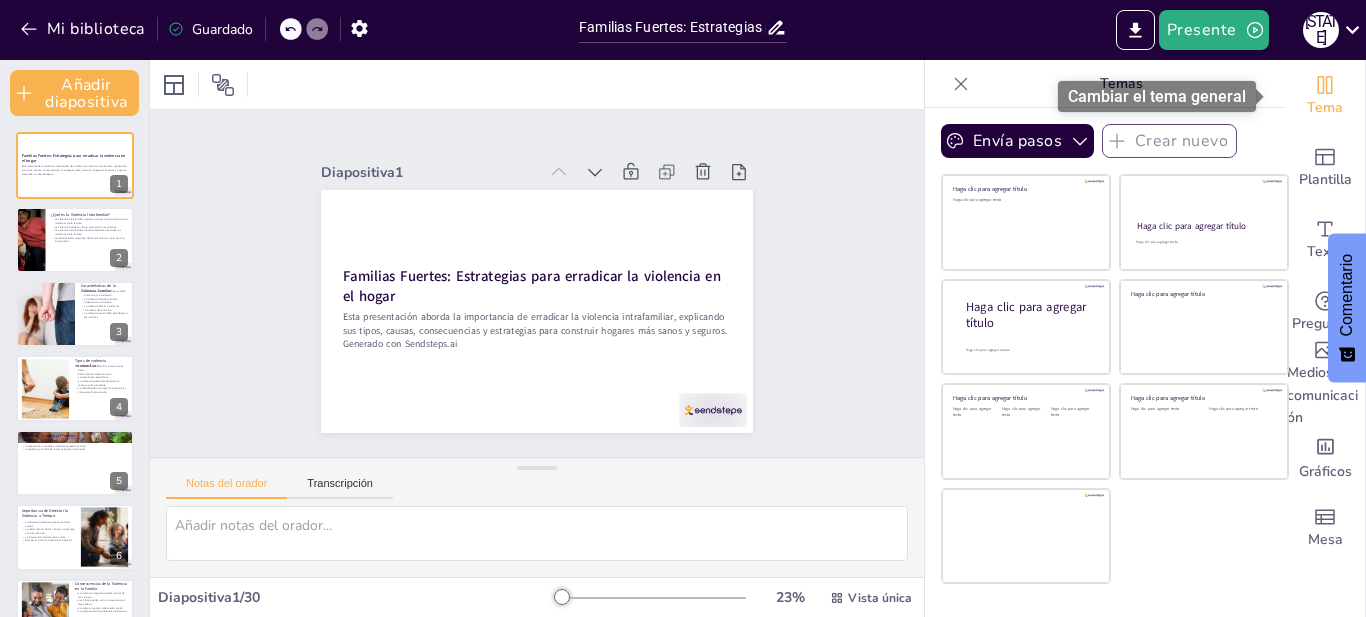checkbox on "true" 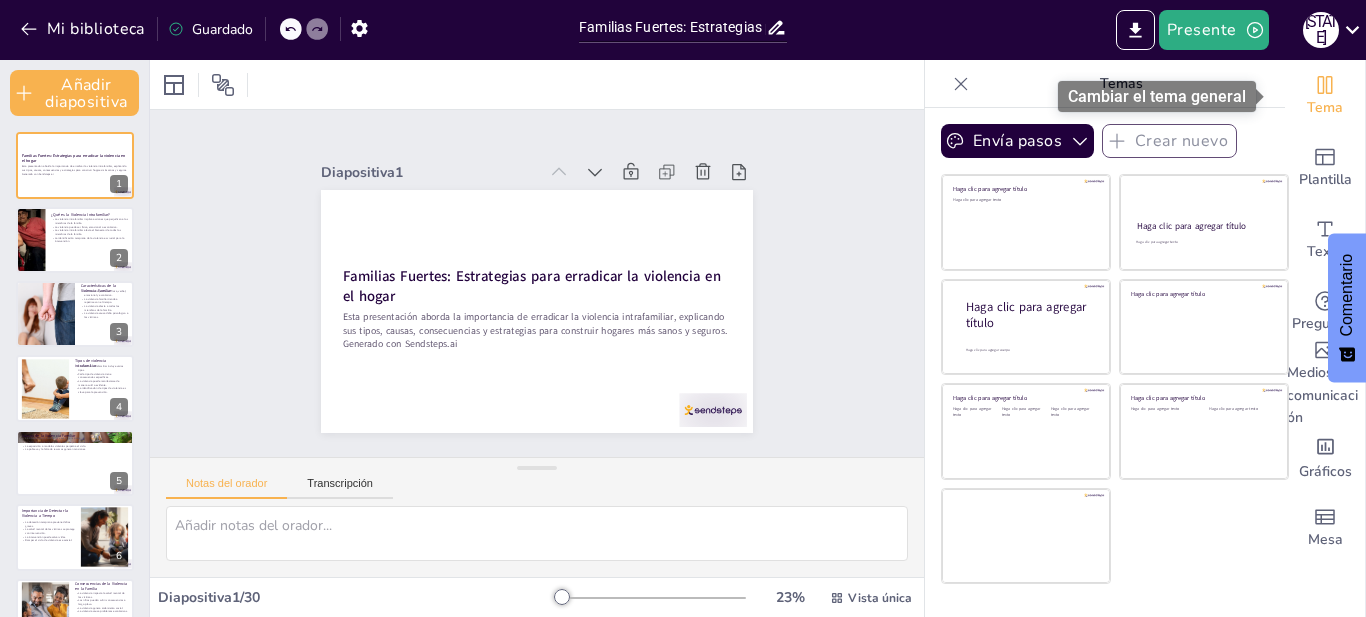 checkbox on "true" 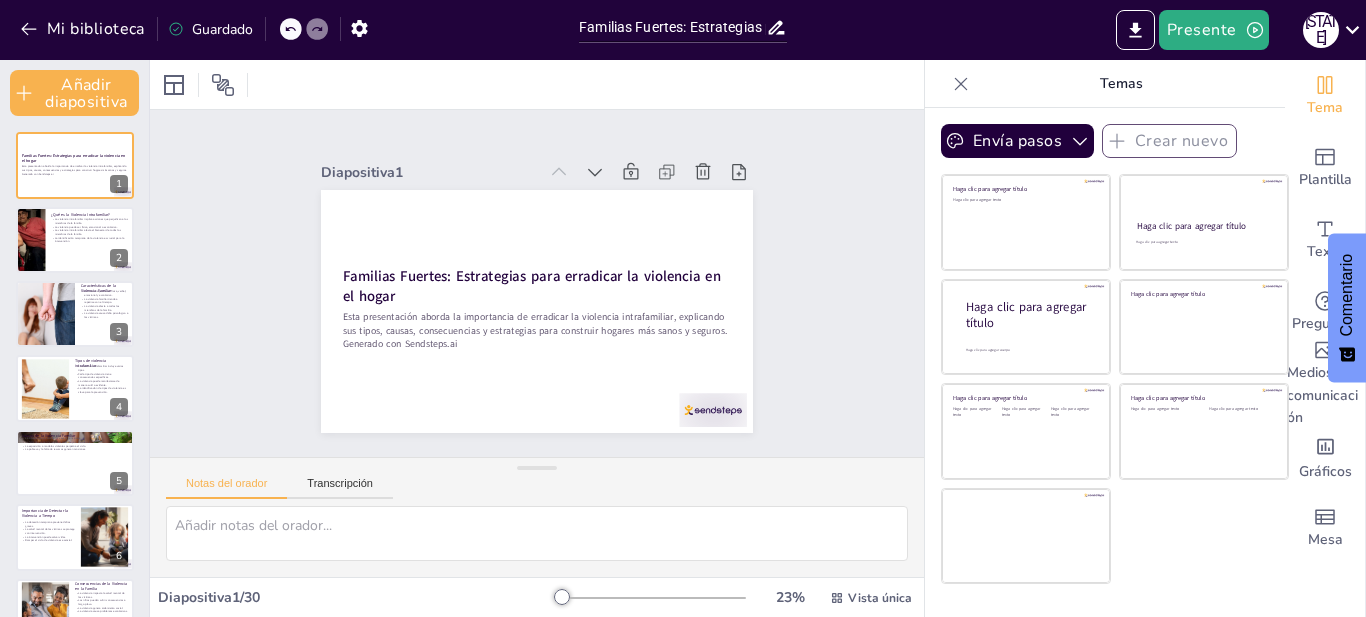 click 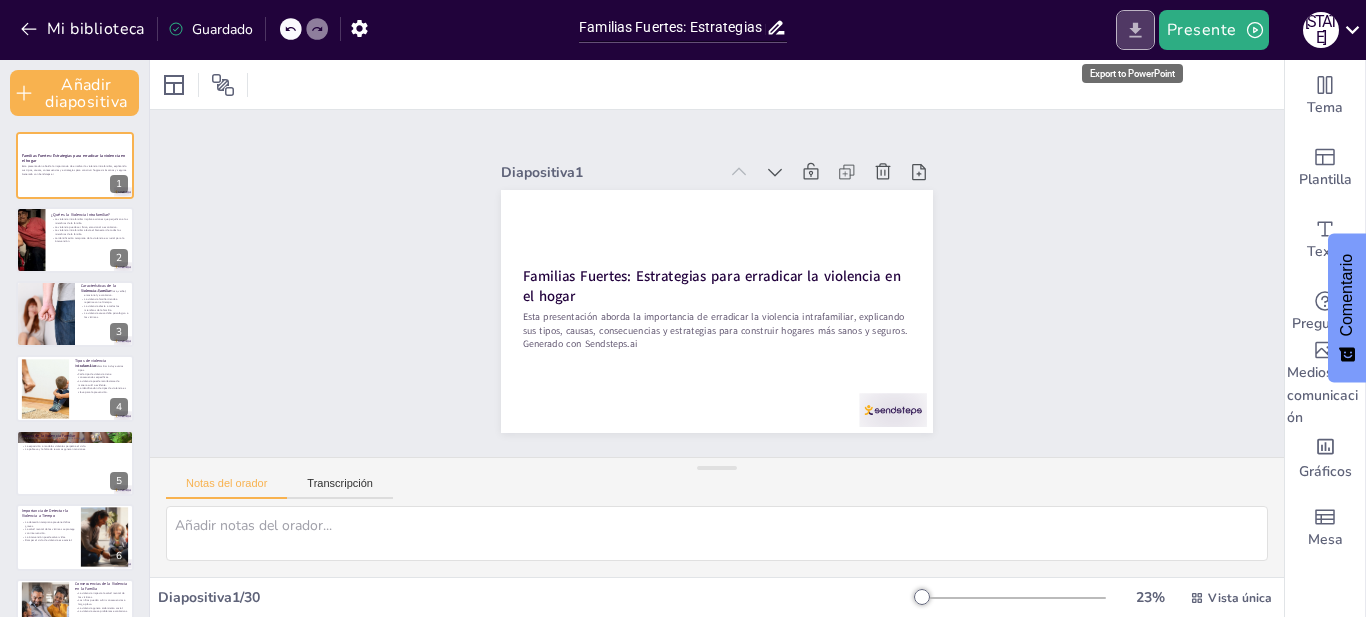 click 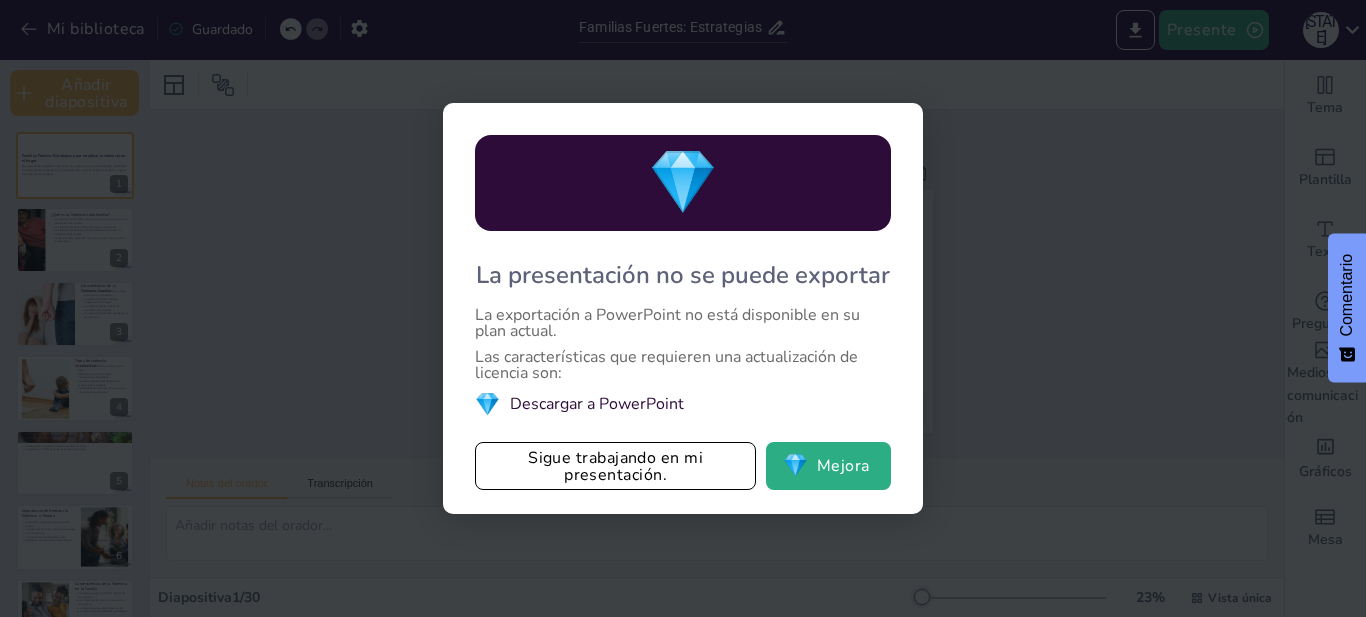 click on "💎 La presentación no se puede exportar La exportación a PowerPoint no está disponible en su plan actual. Las características que requieren una actualización de licencia son: 💎 Descargar a PowerPoint Sigue trabajando en mi presentación. 💎 Mejora" at bounding box center (683, 308) 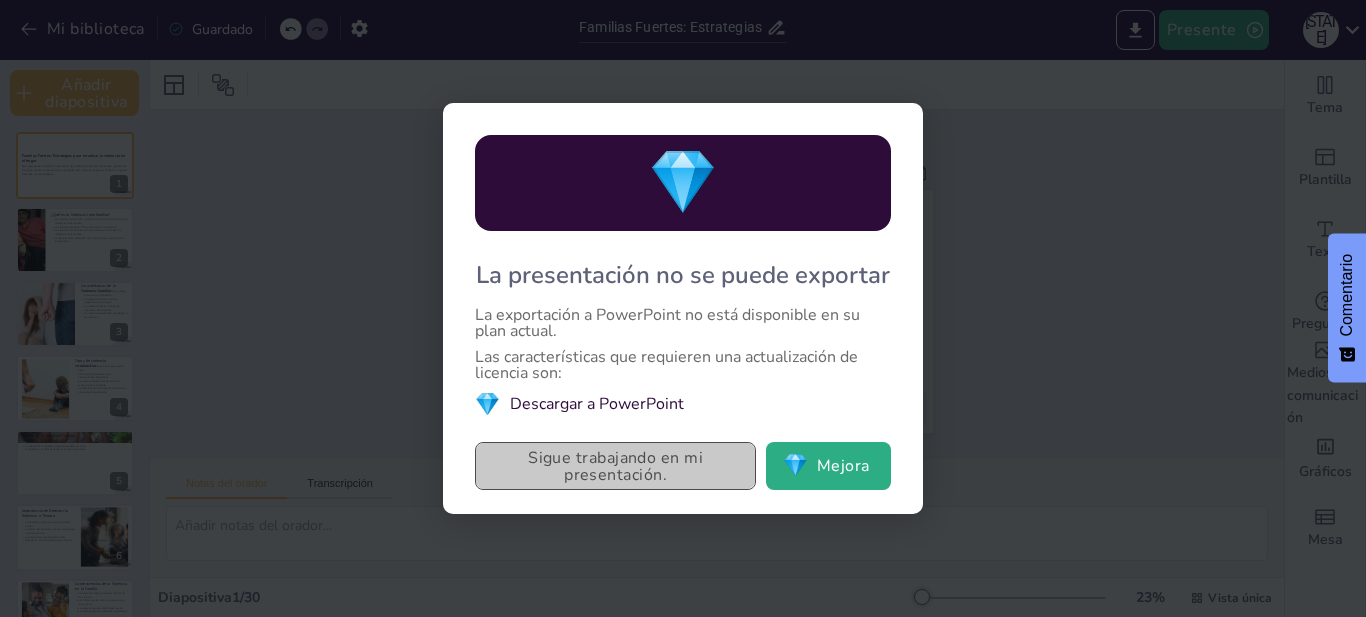 click on "Sigue trabajando en mi presentación." at bounding box center [615, 466] 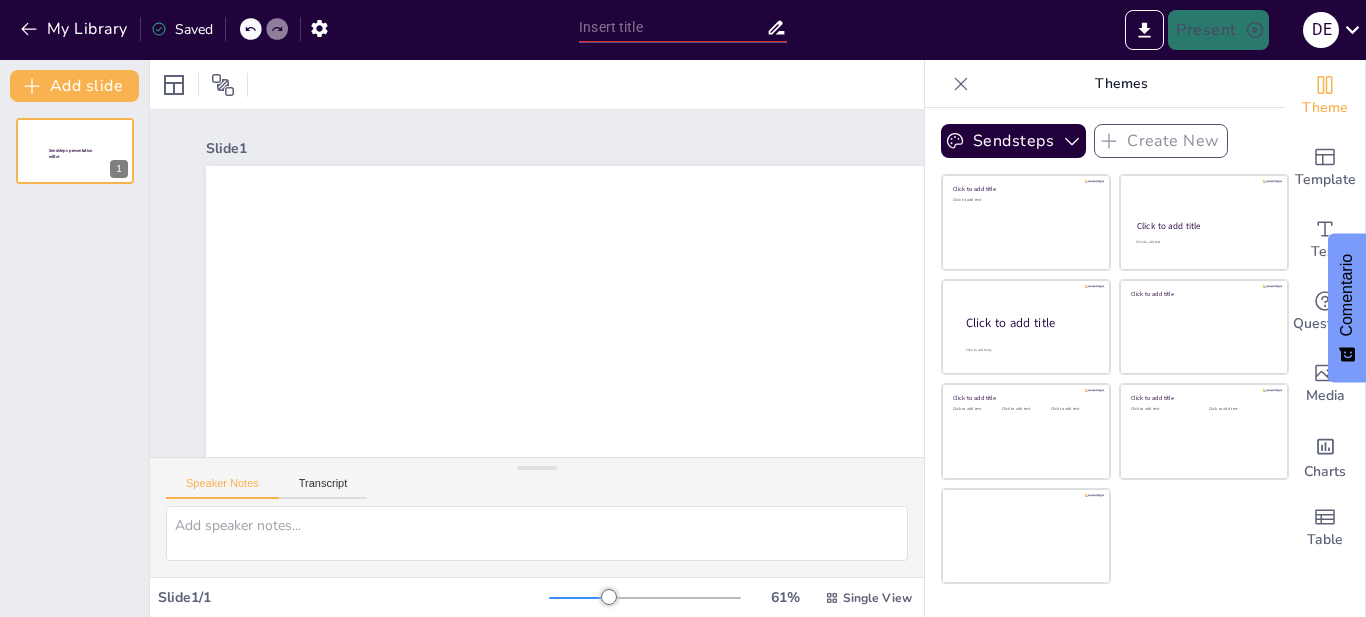 scroll, scrollTop: 183, scrollLeft: 0, axis: vertical 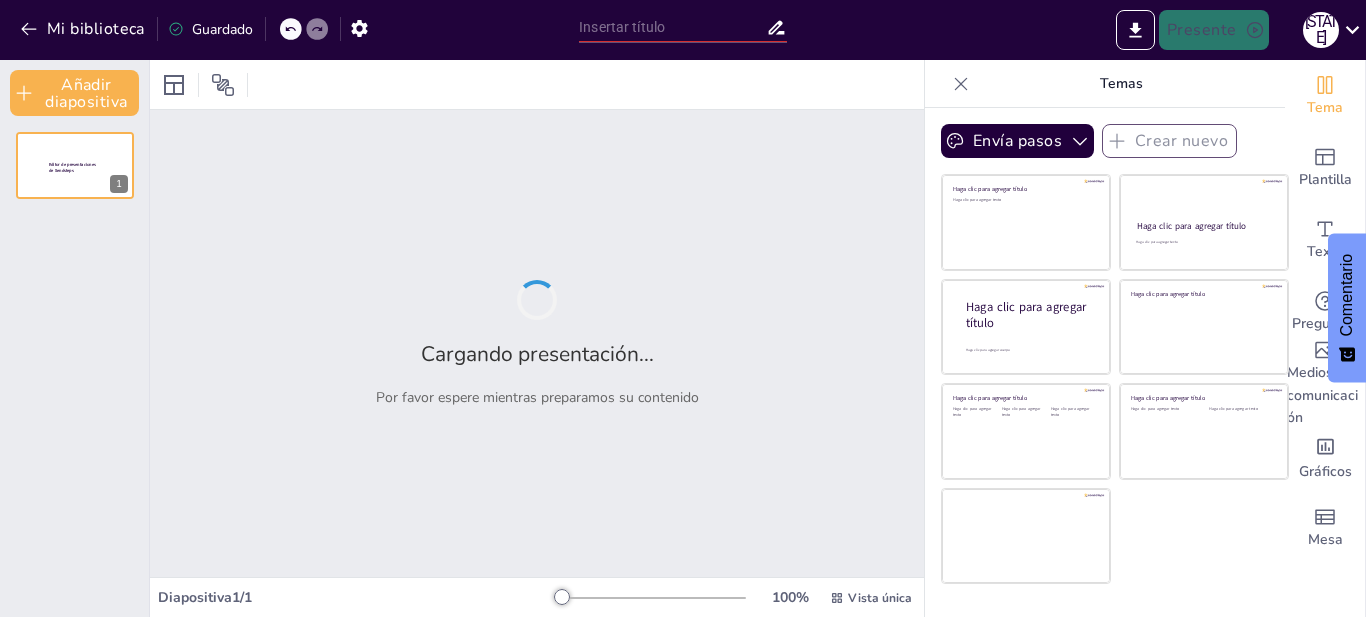 type on "Familias Fuertes: Estrategias para Erradicar la Violencia en el Hogar" 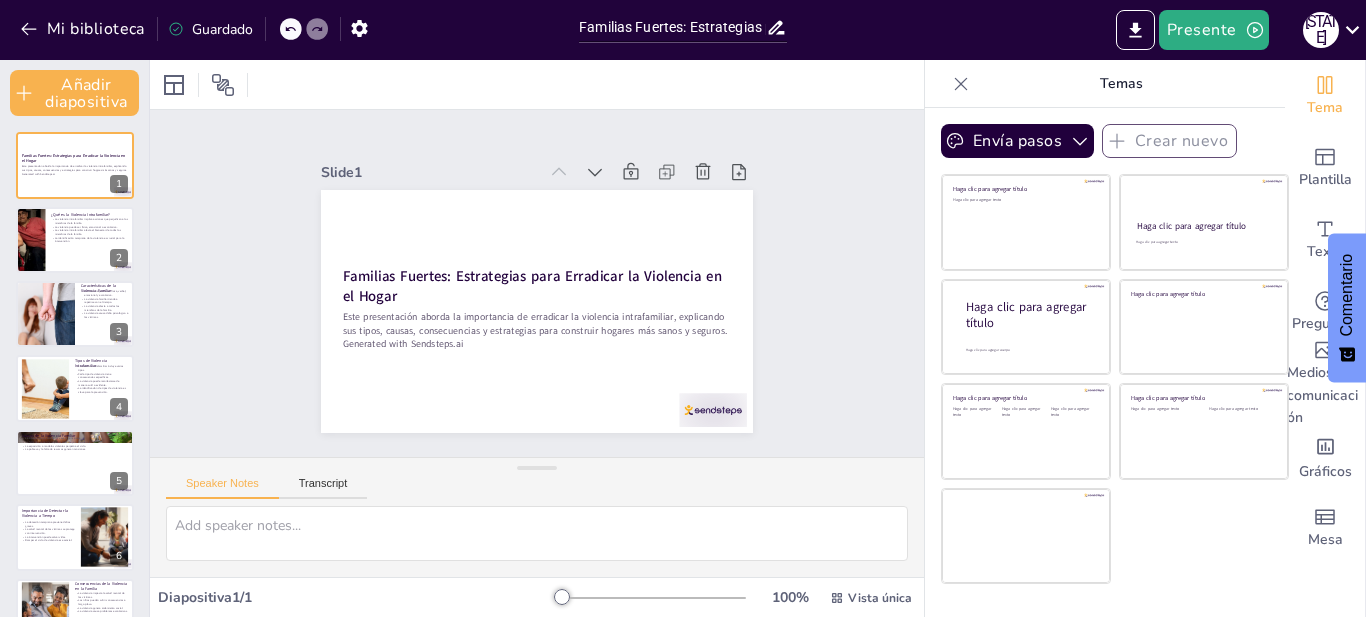 click 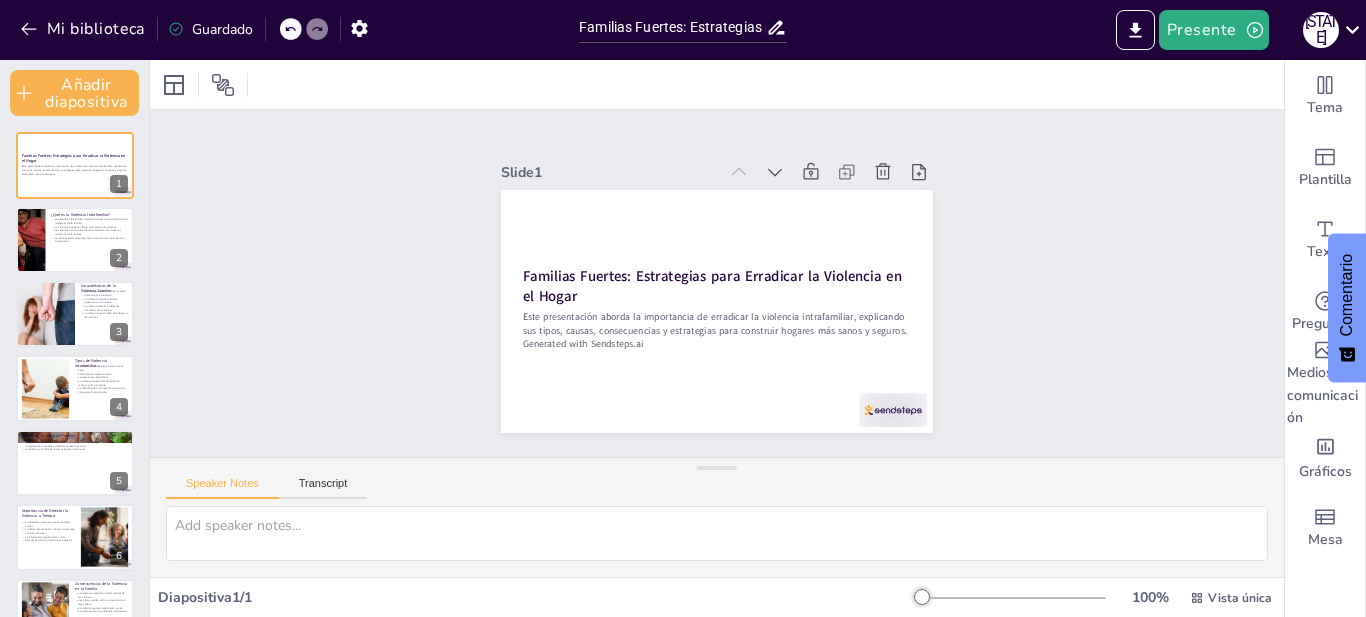 checkbox on "true" 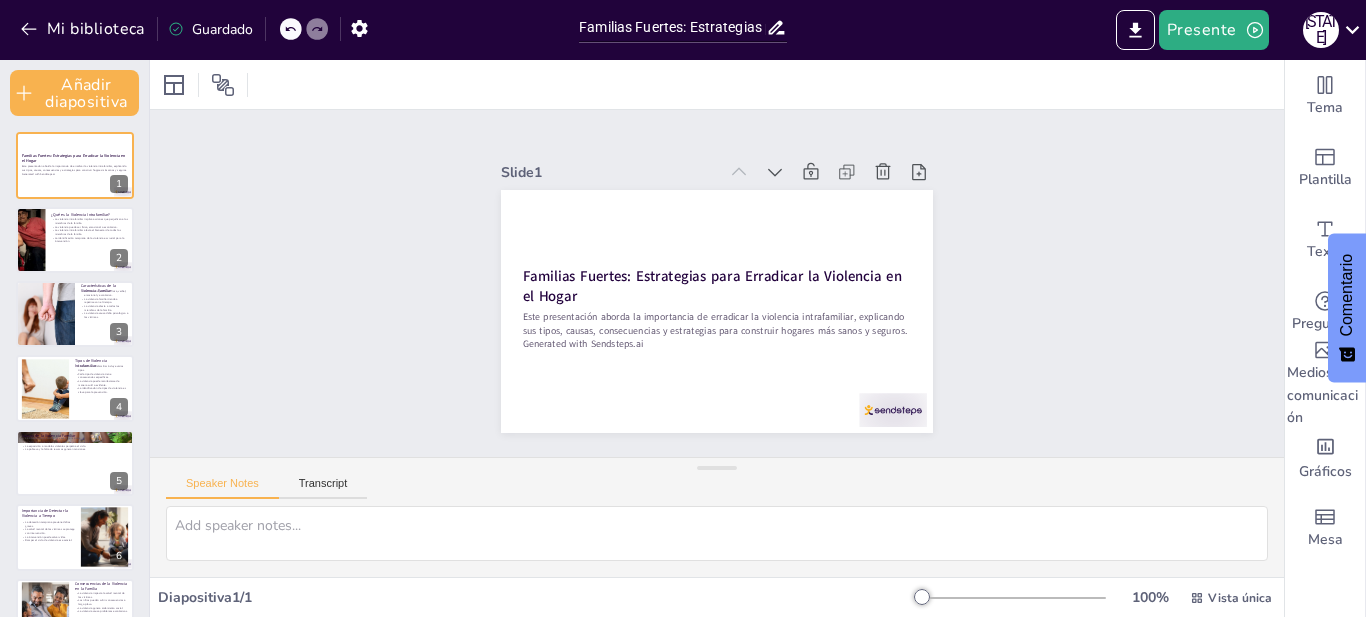 checkbox on "true" 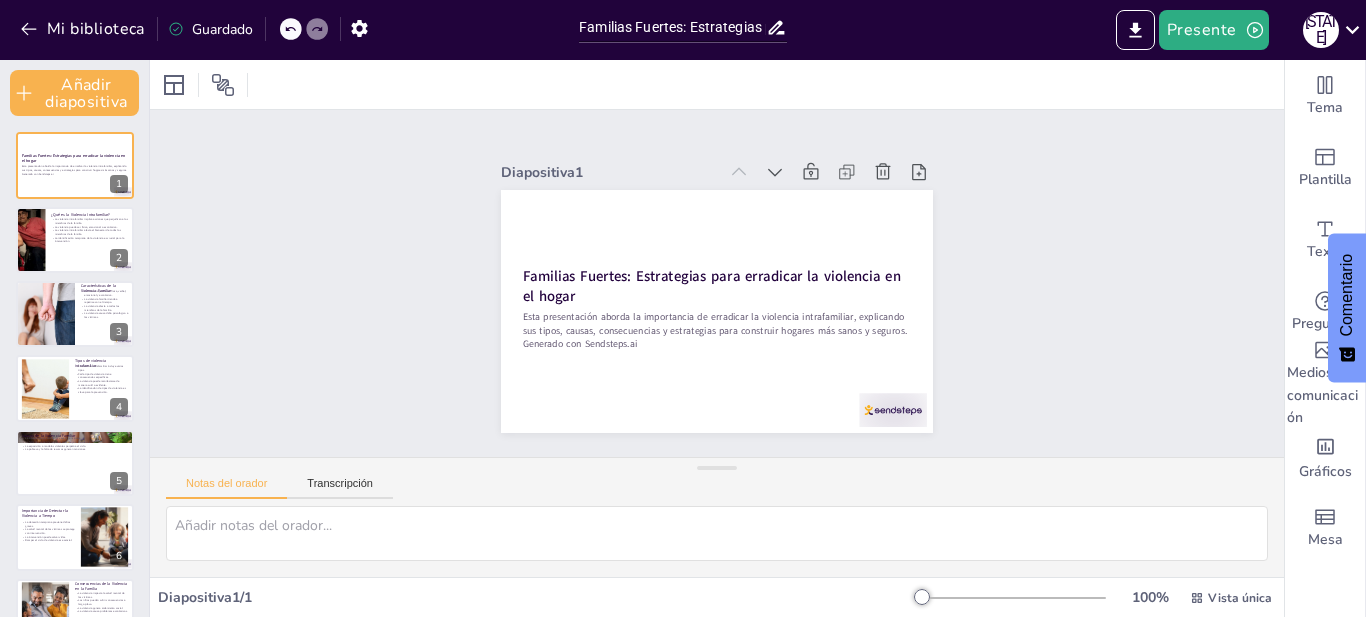 checkbox on "true" 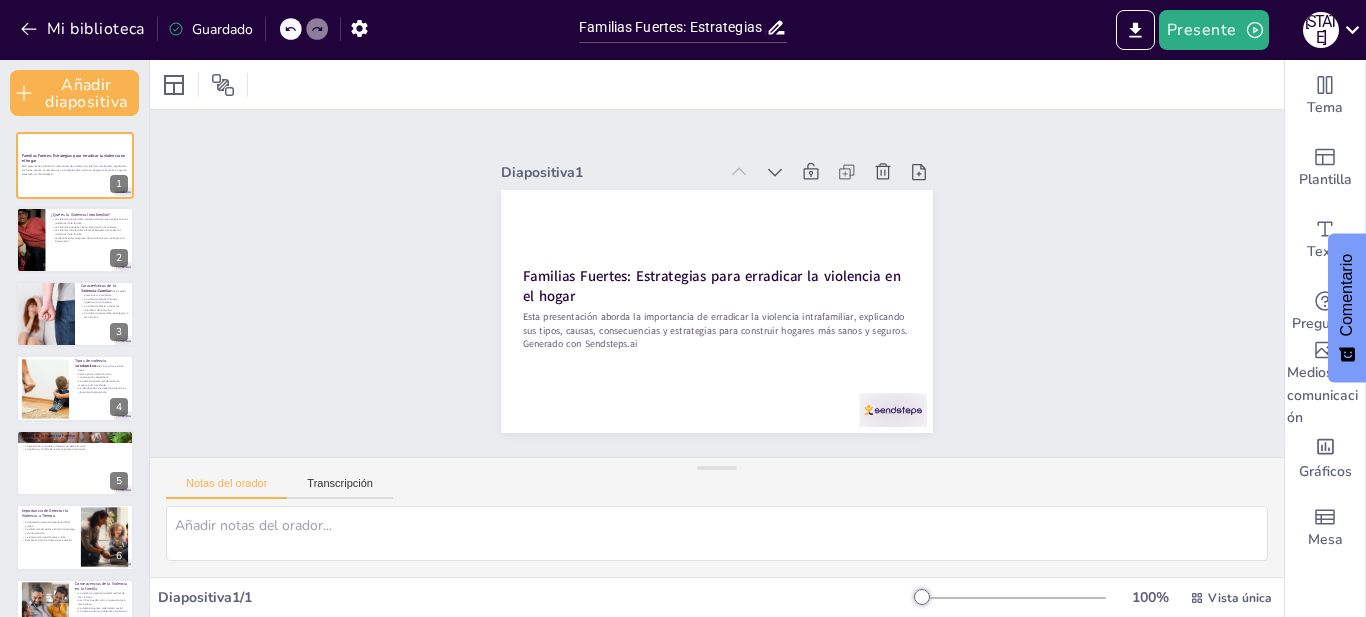 checkbox on "true" 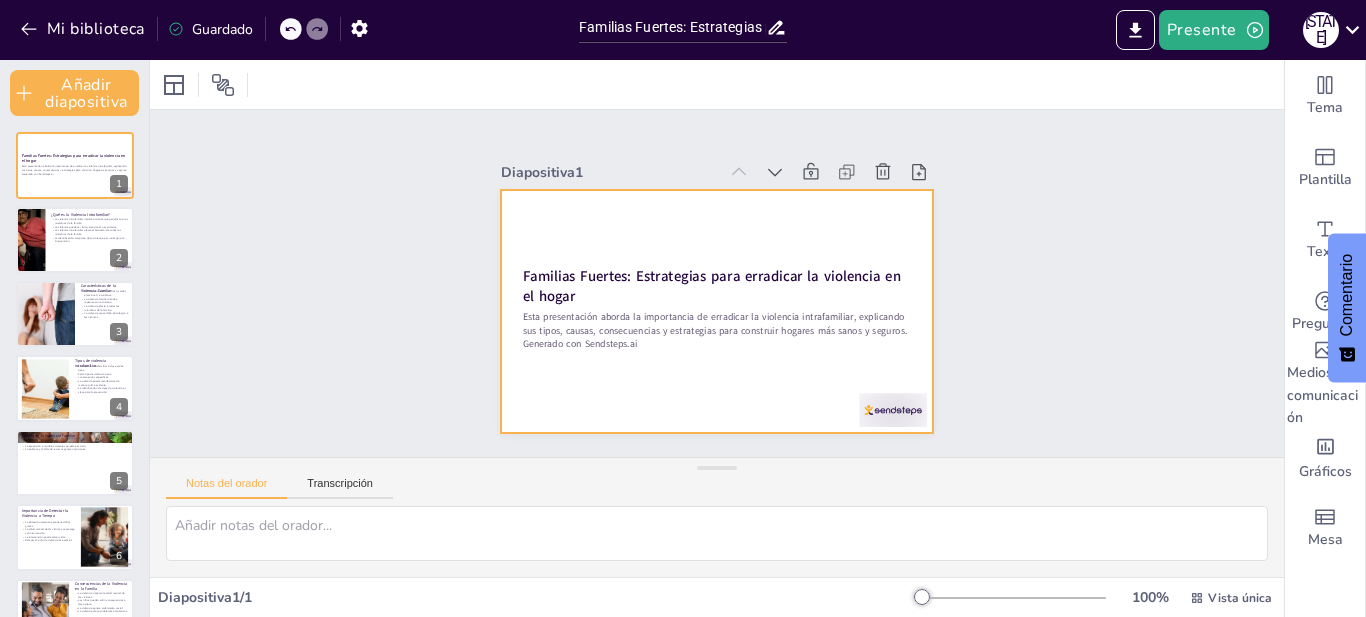 checkbox on "true" 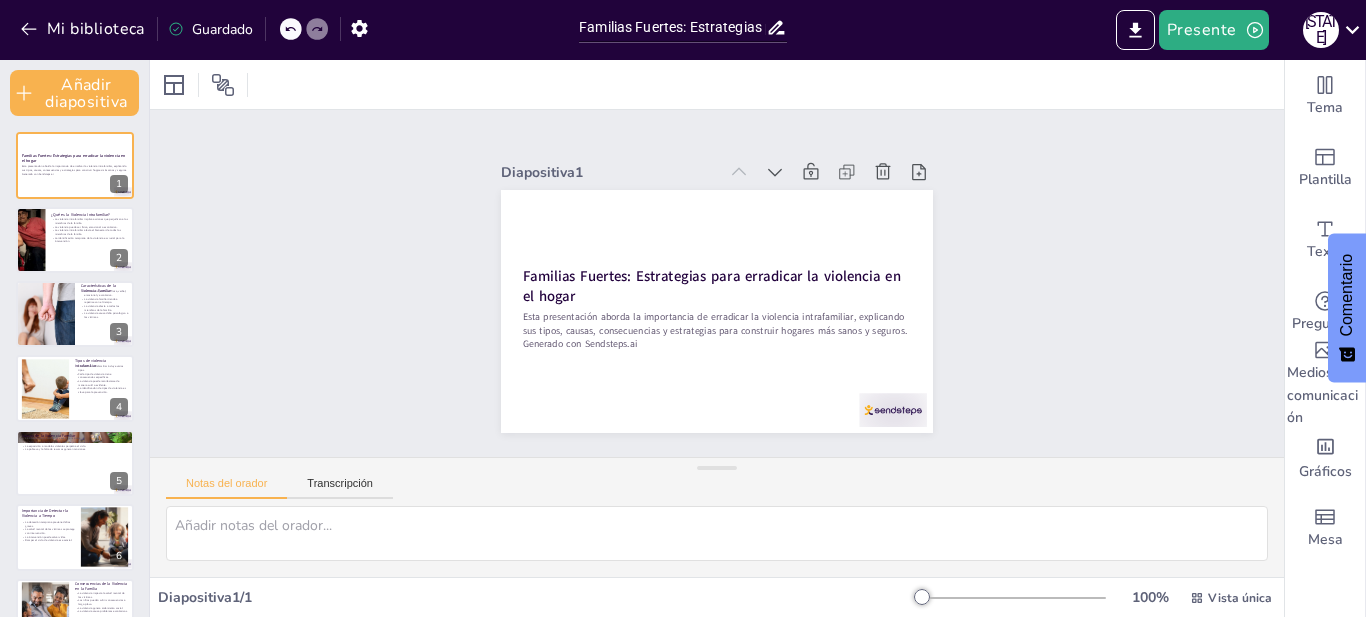 checkbox on "true" 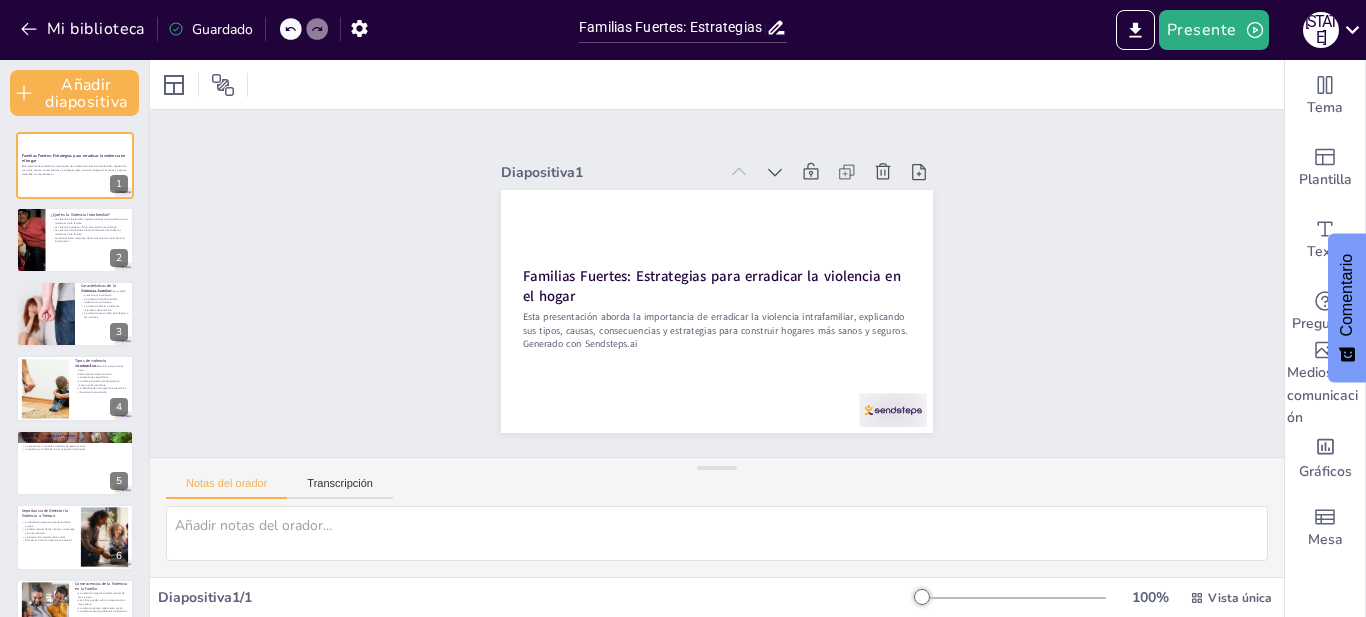 checkbox on "true" 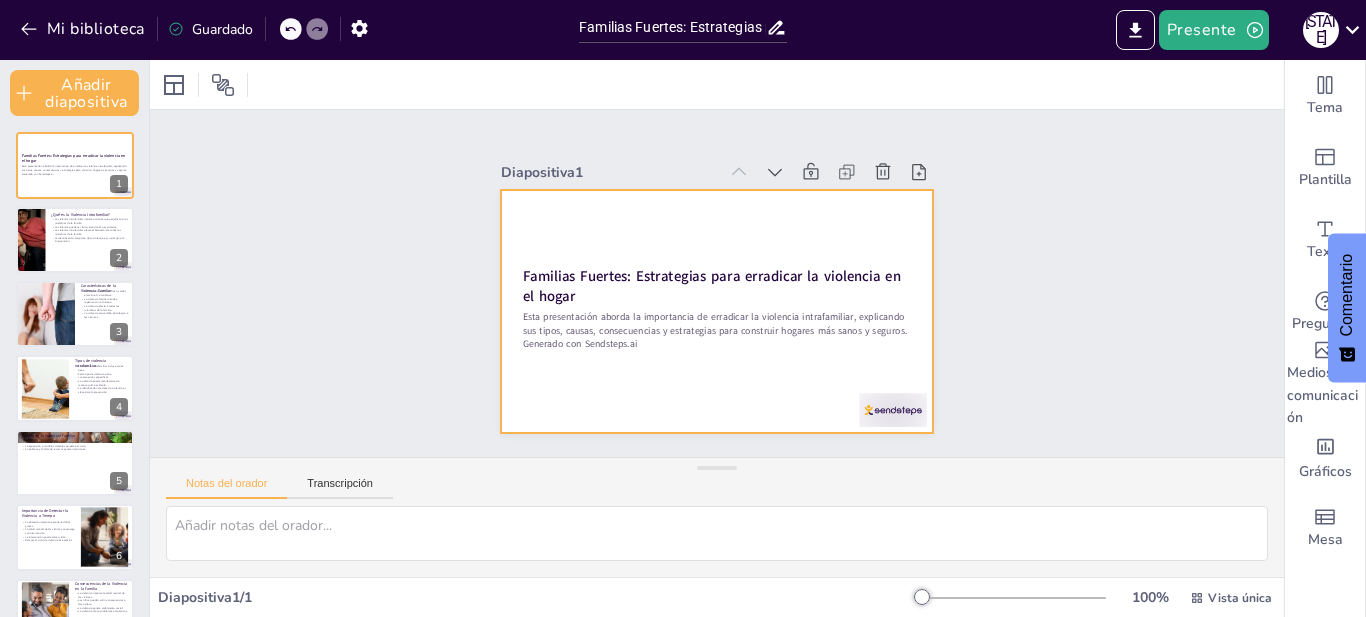 checkbox on "true" 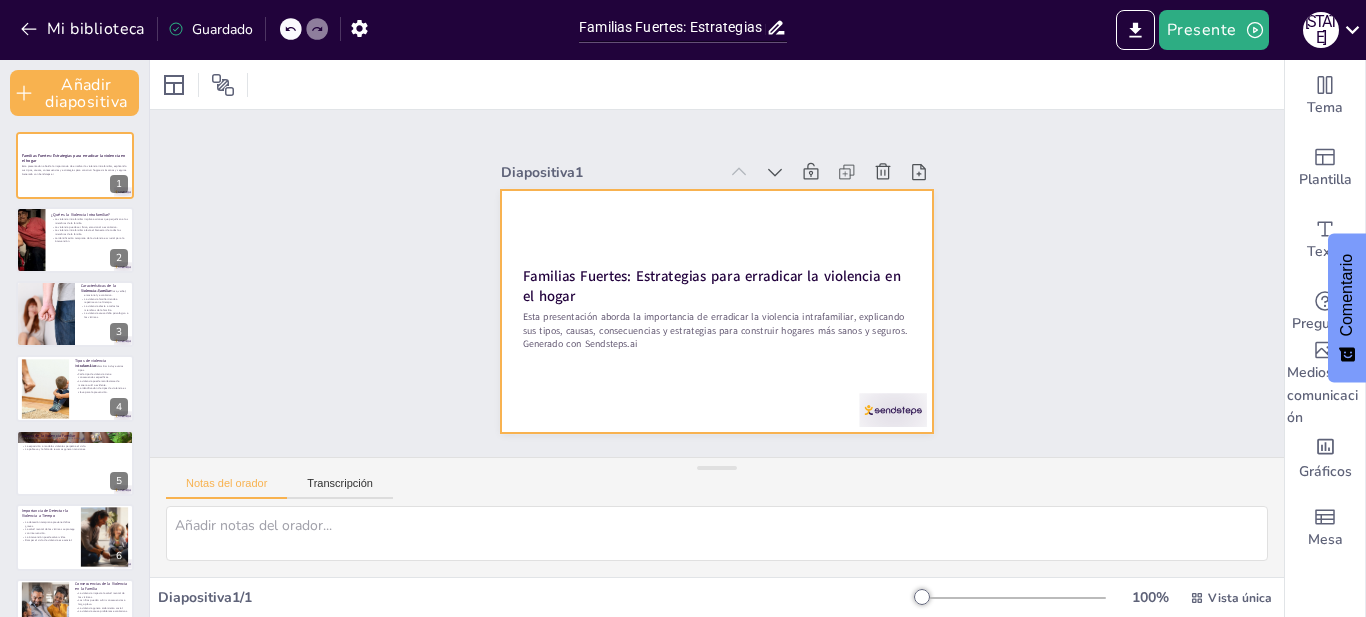 checkbox on "true" 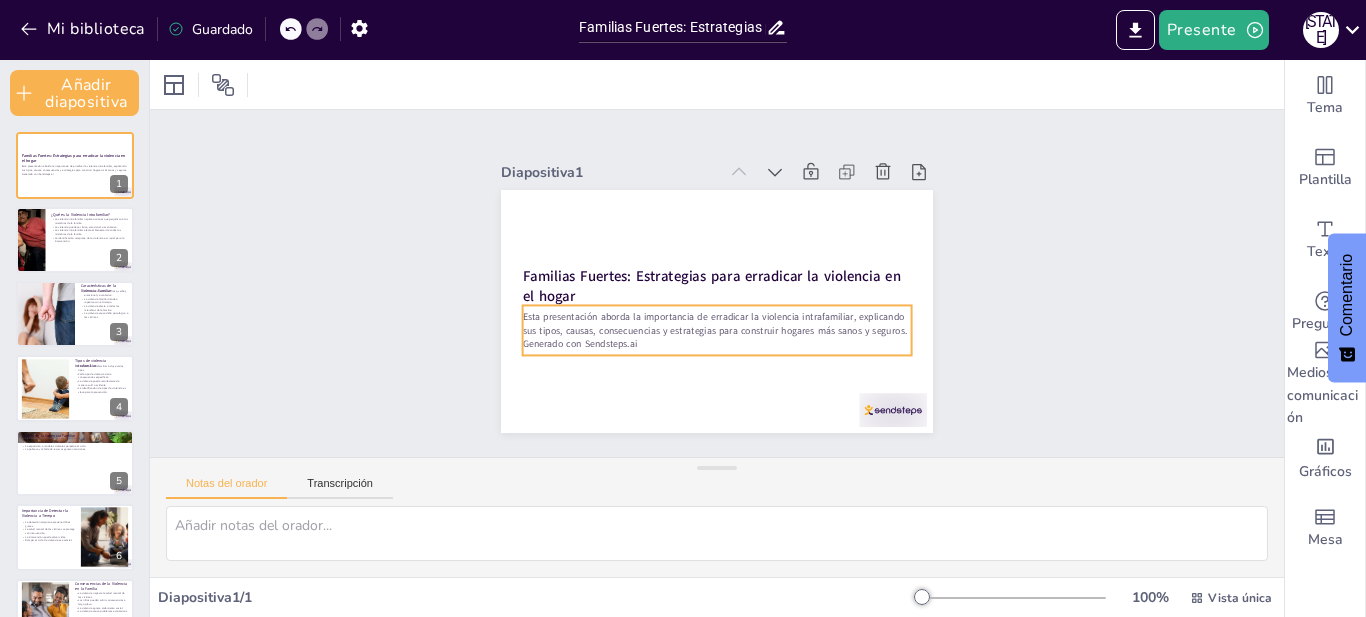 checkbox on "true" 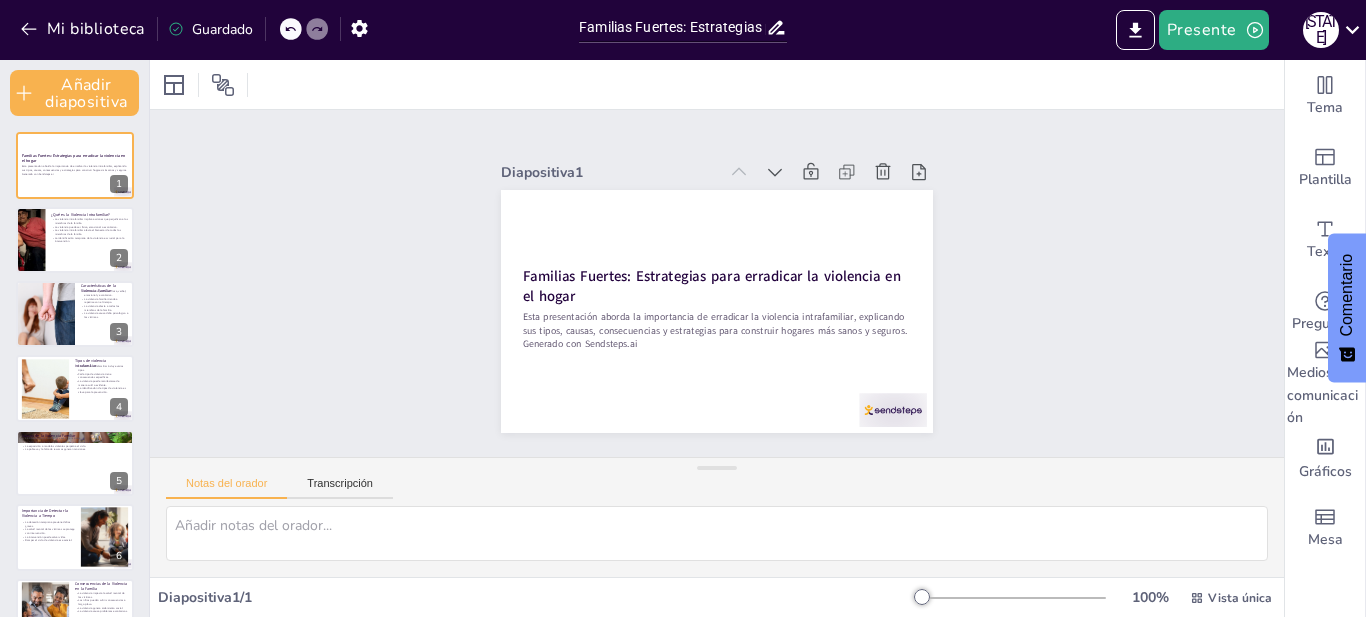 checkbox on "true" 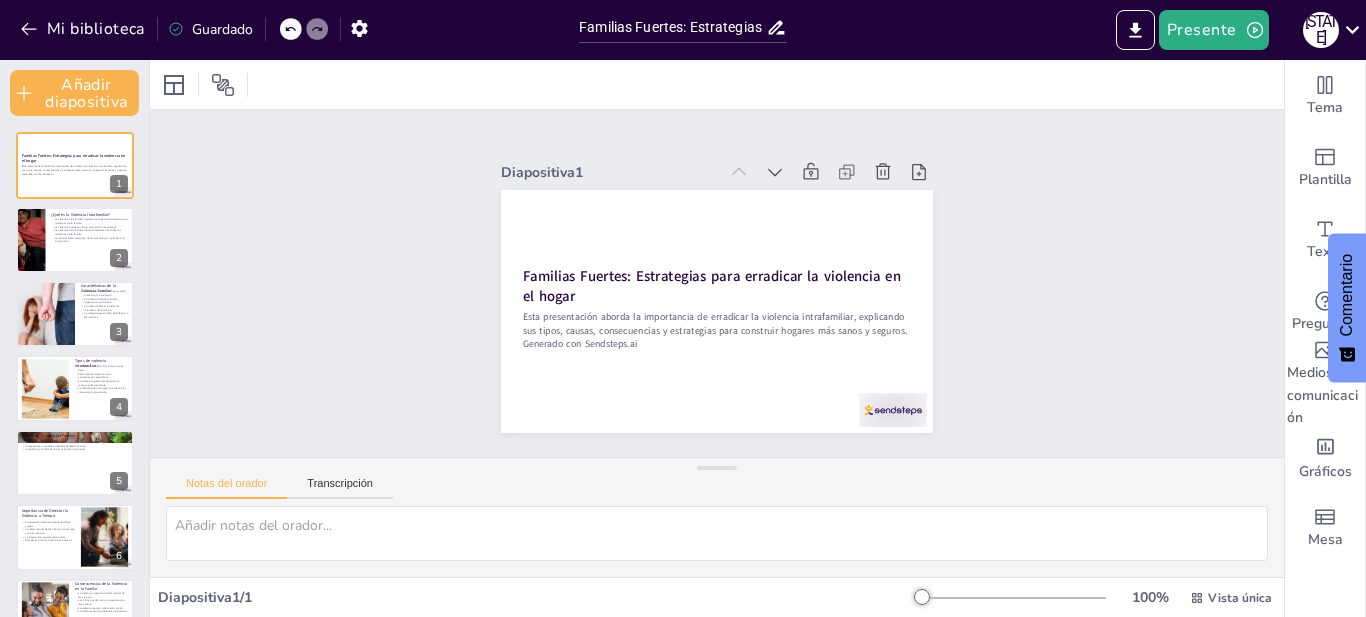 checkbox on "true" 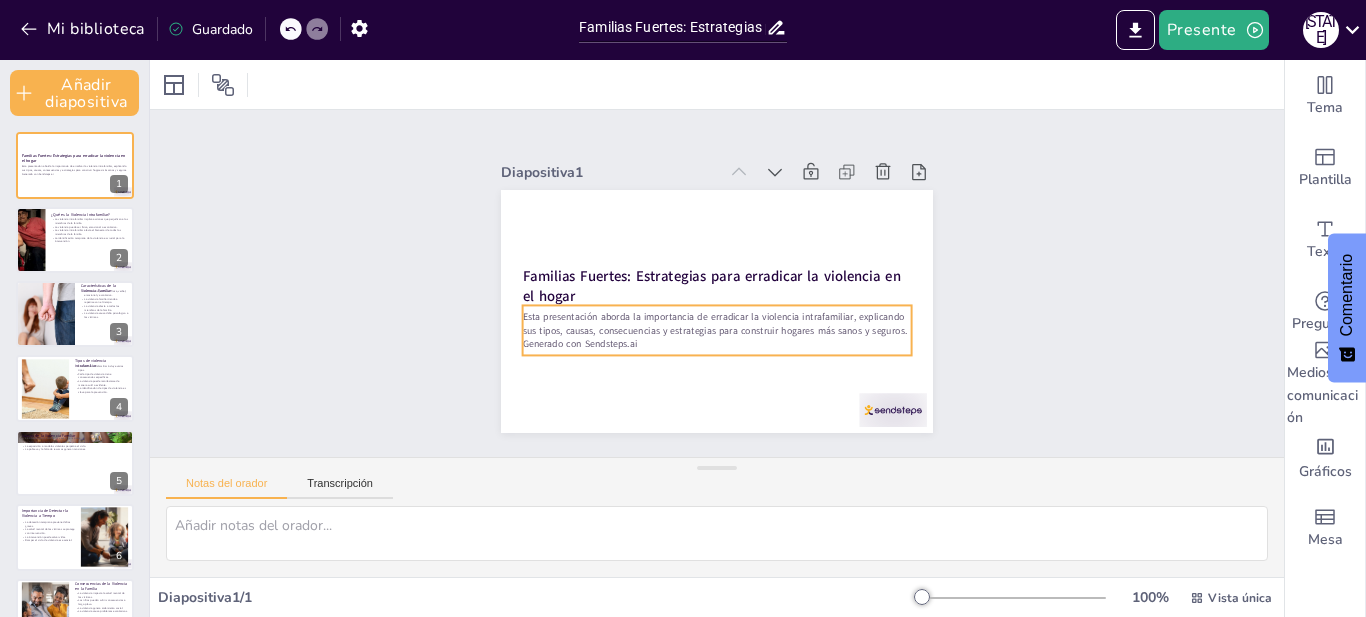 checkbox on "true" 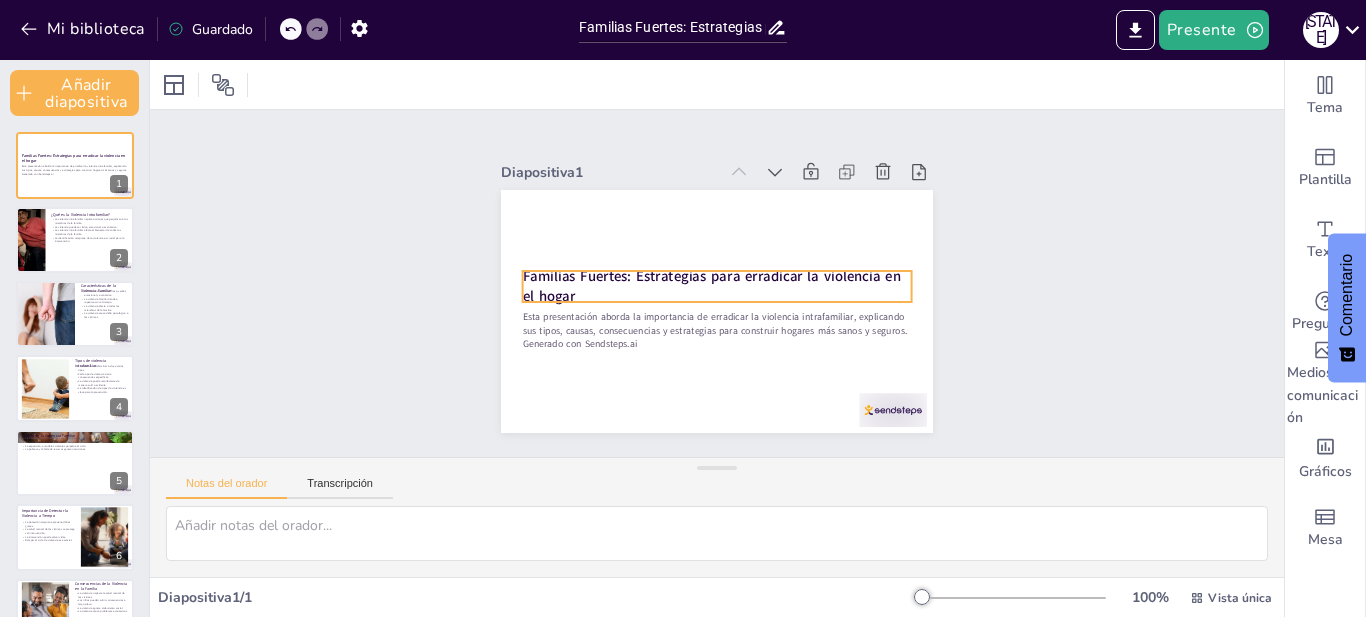 checkbox on "true" 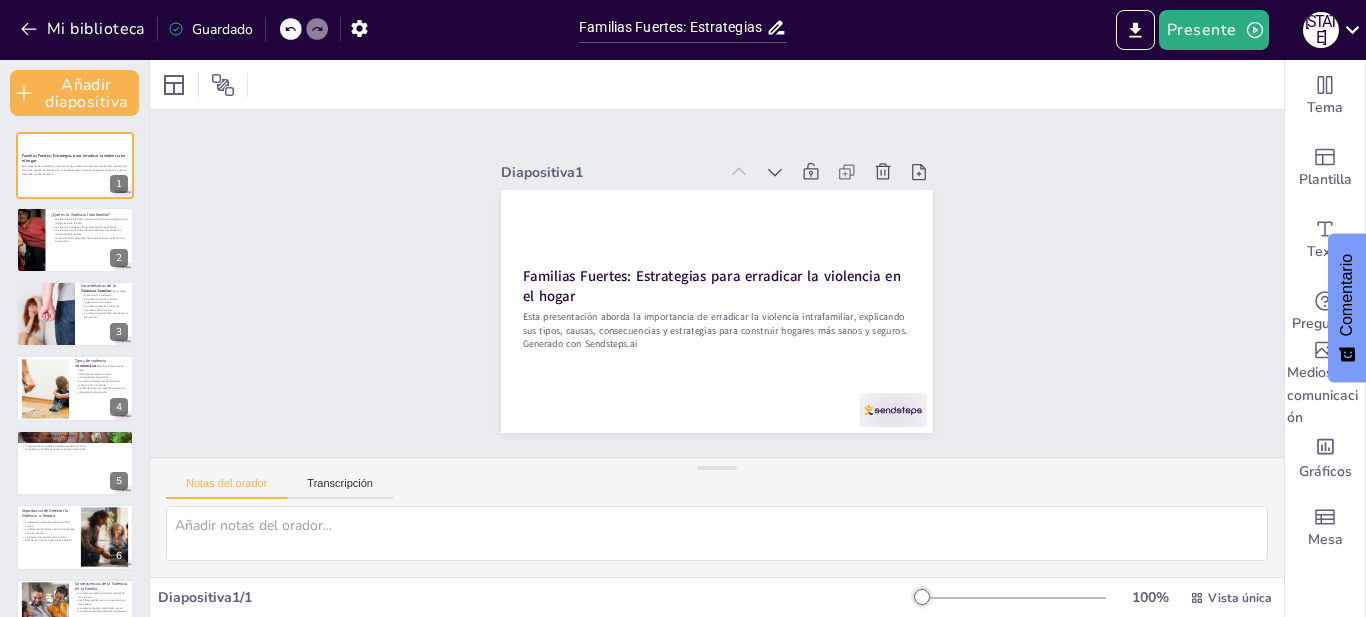 checkbox on "true" 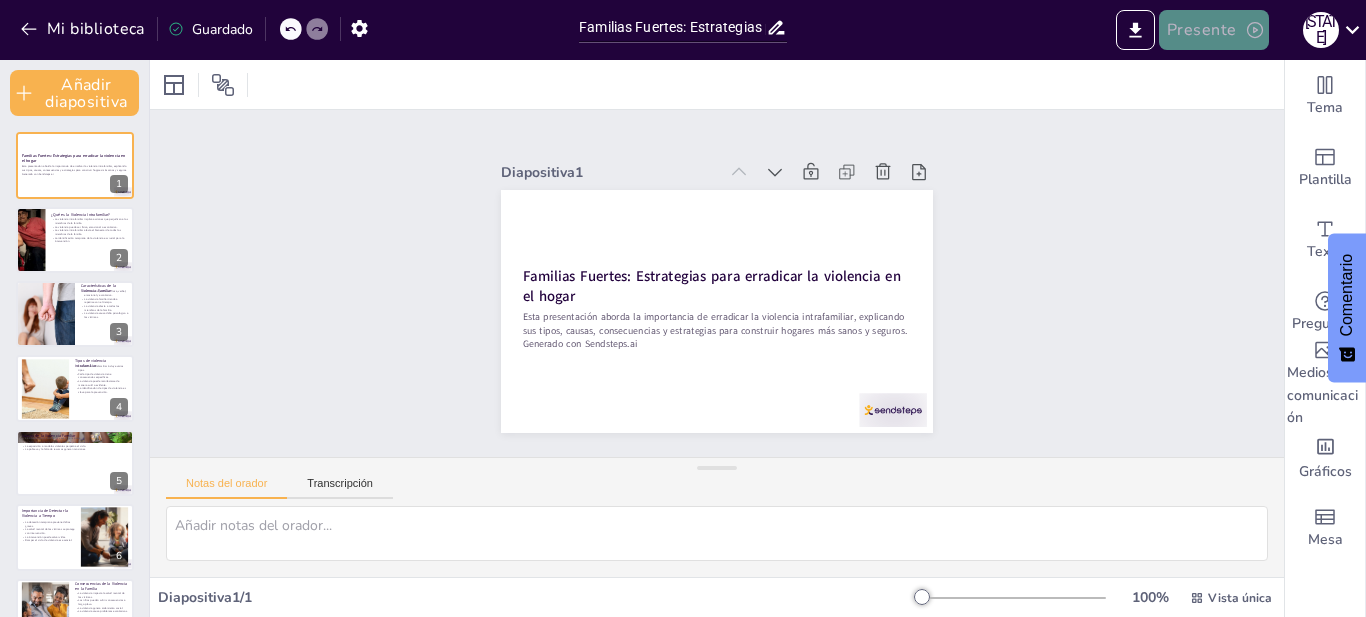 click on "Presente" at bounding box center [1202, 31] 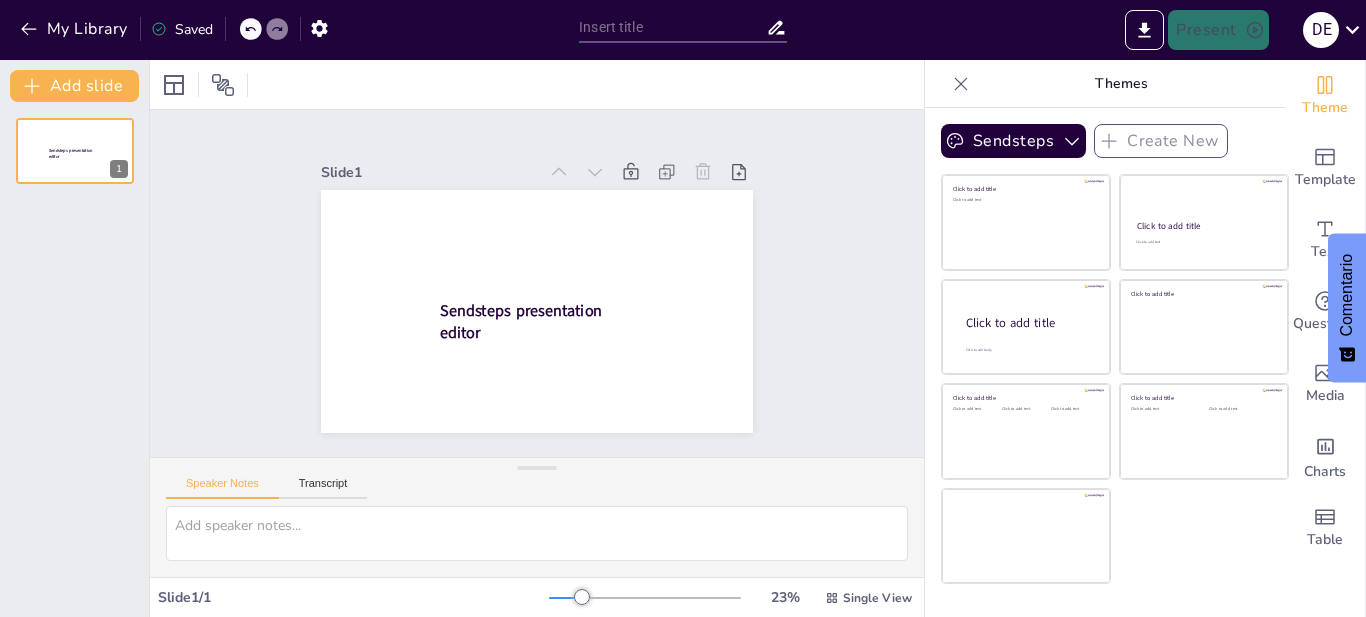 scroll, scrollTop: 0, scrollLeft: 0, axis: both 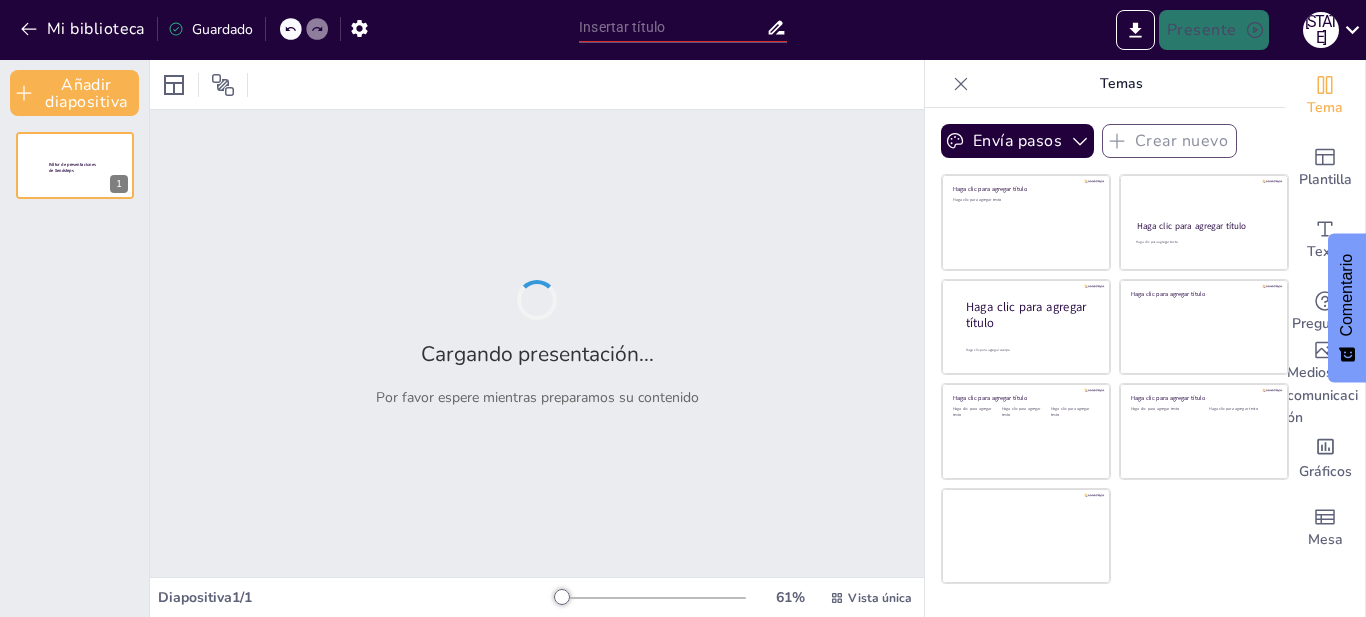 type on "Familias Fuertes: Estrategias para Erradicar la Violencia en el Hogar" 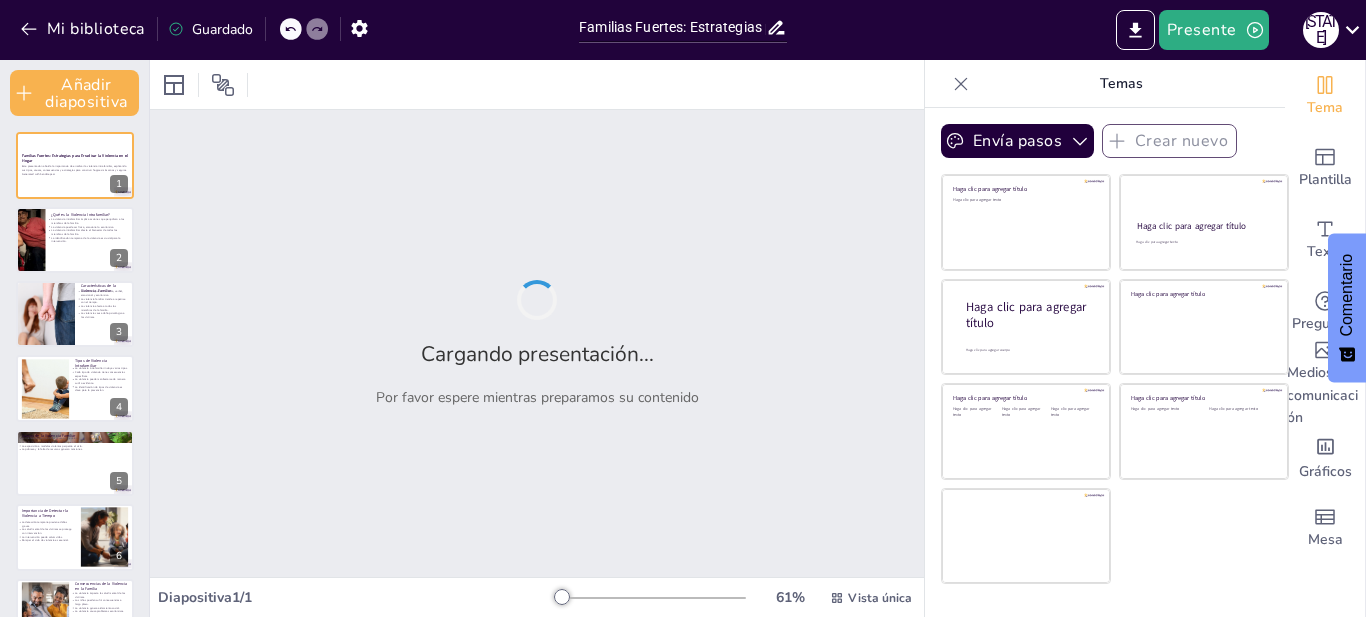 checkbox on "true" 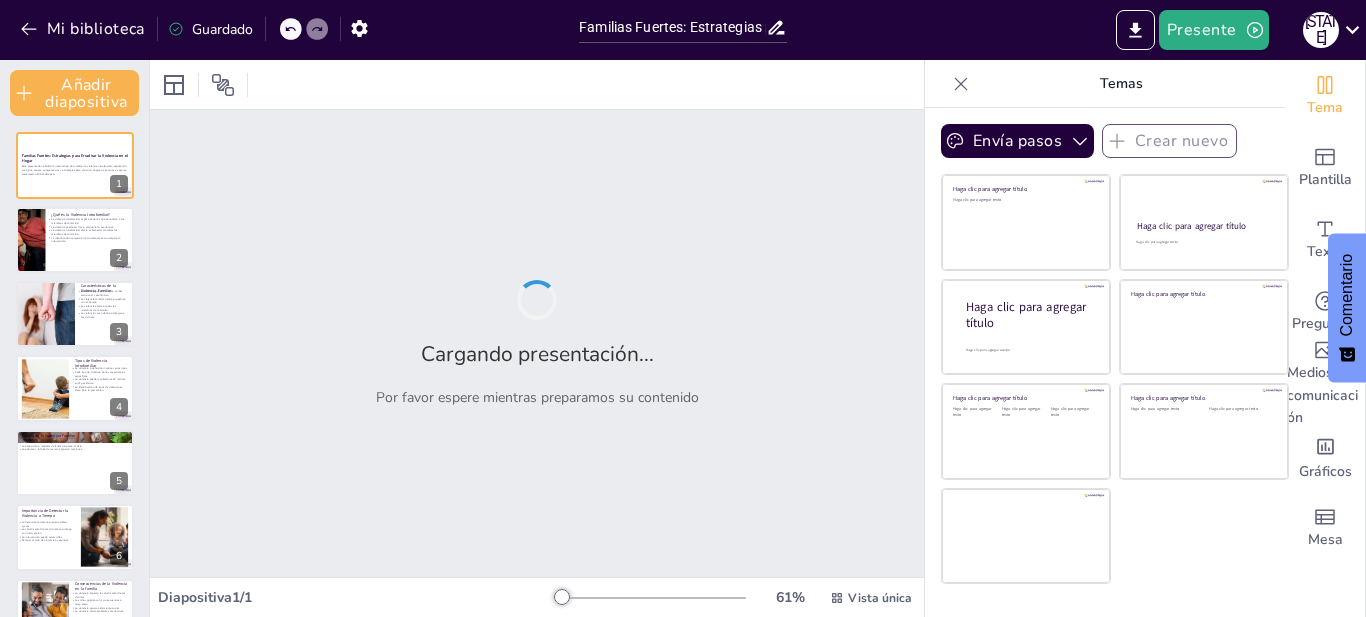 checkbox on "true" 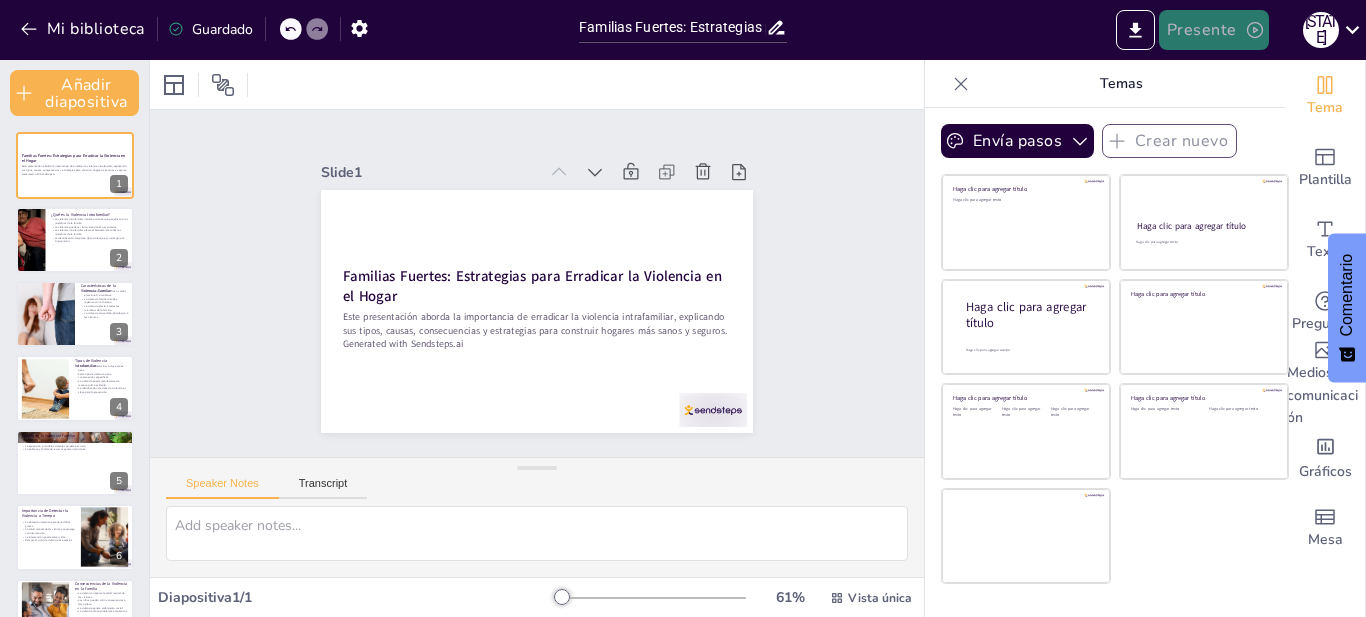 checkbox on "true" 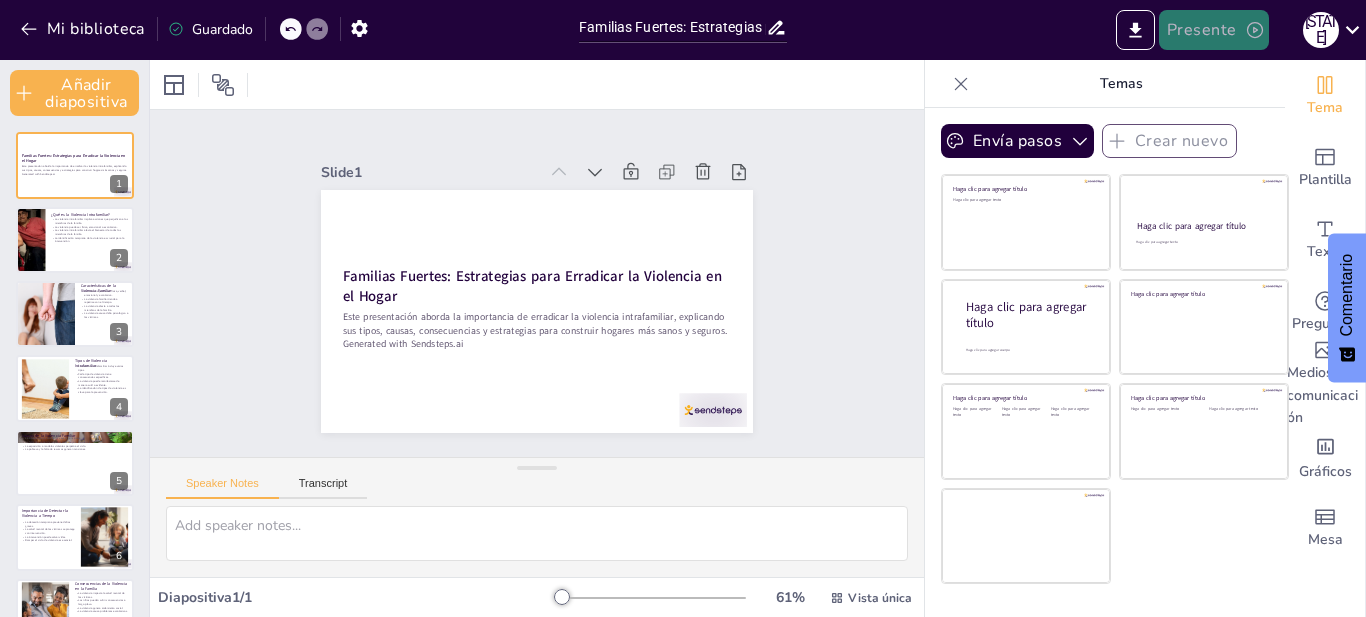 checkbox on "true" 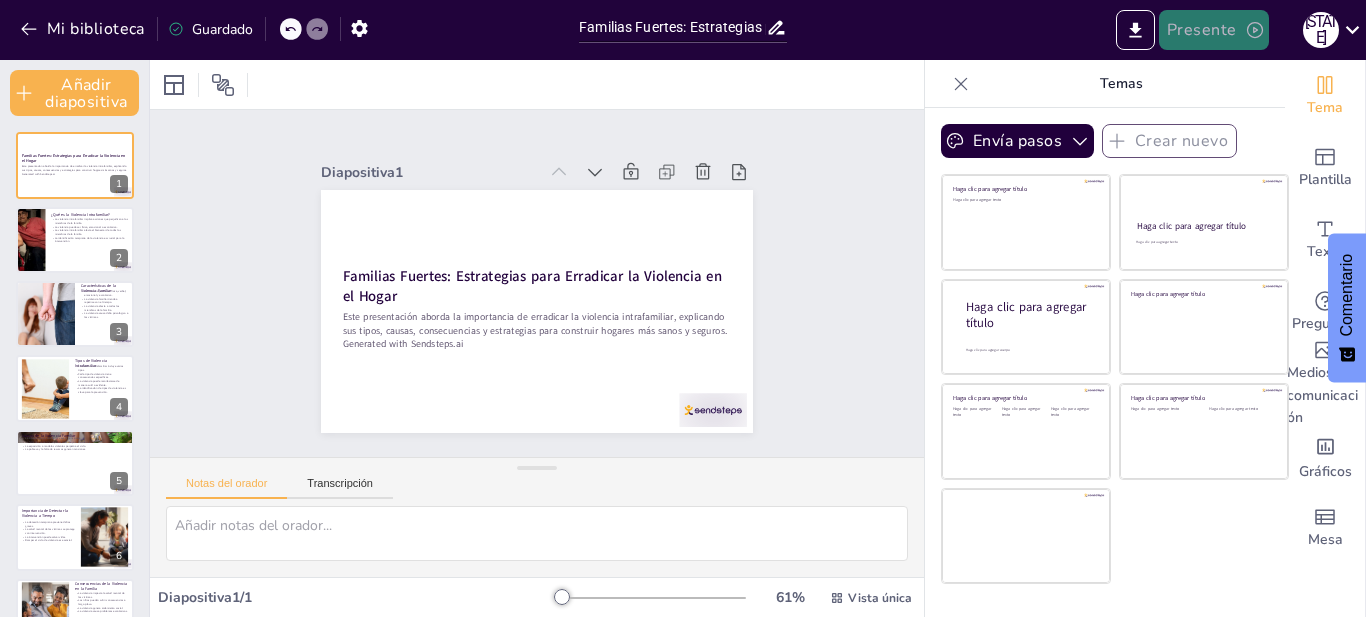 click 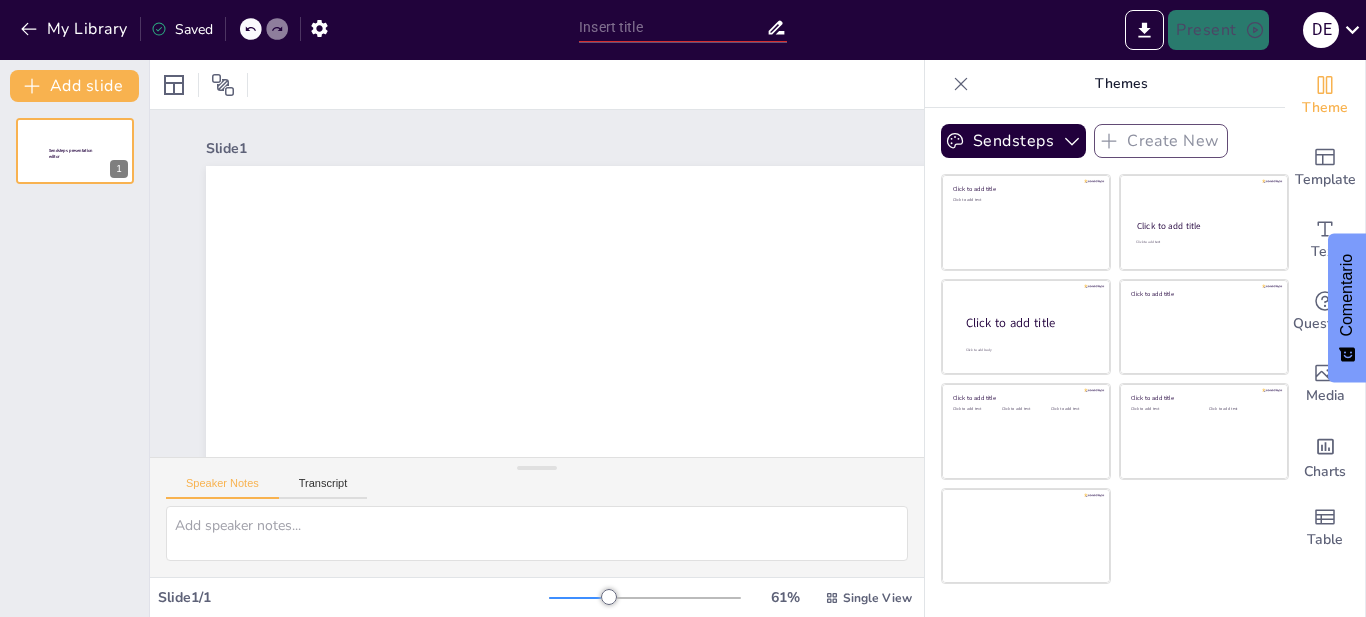 scroll, scrollTop: 0, scrollLeft: 0, axis: both 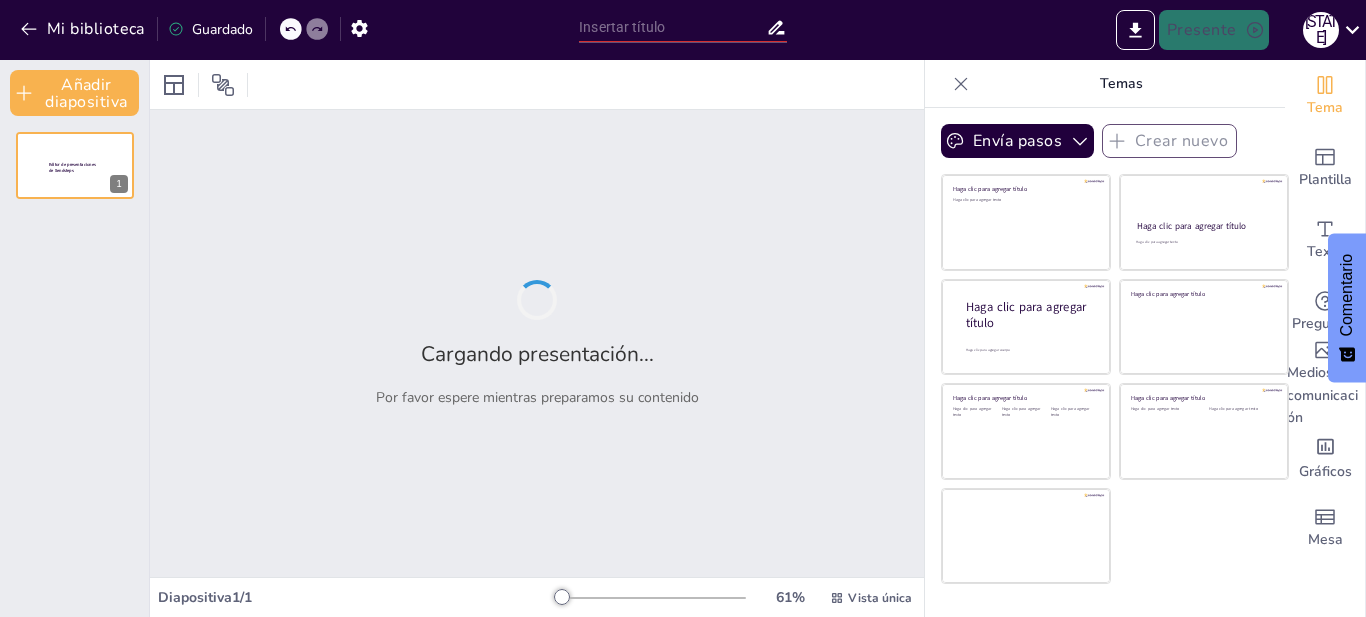 type on "Familias Fuertes: Estrategias para Erradicar la Violencia en el Hogar" 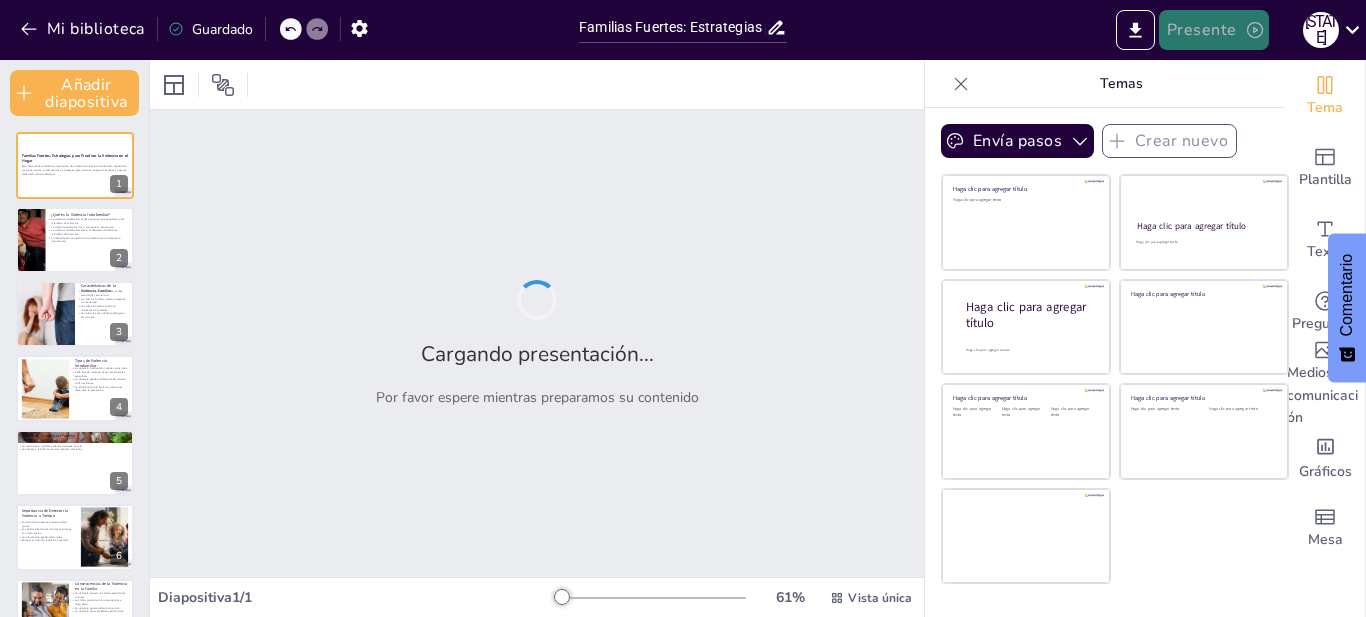 checkbox on "true" 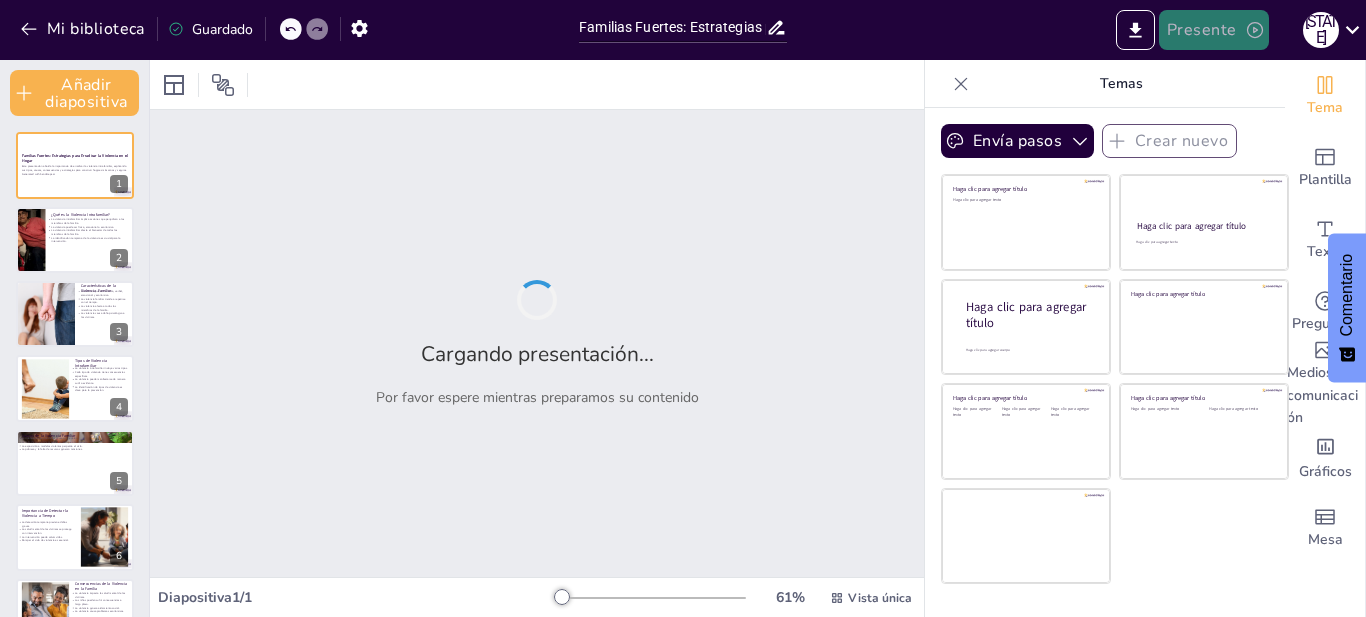 checkbox on "true" 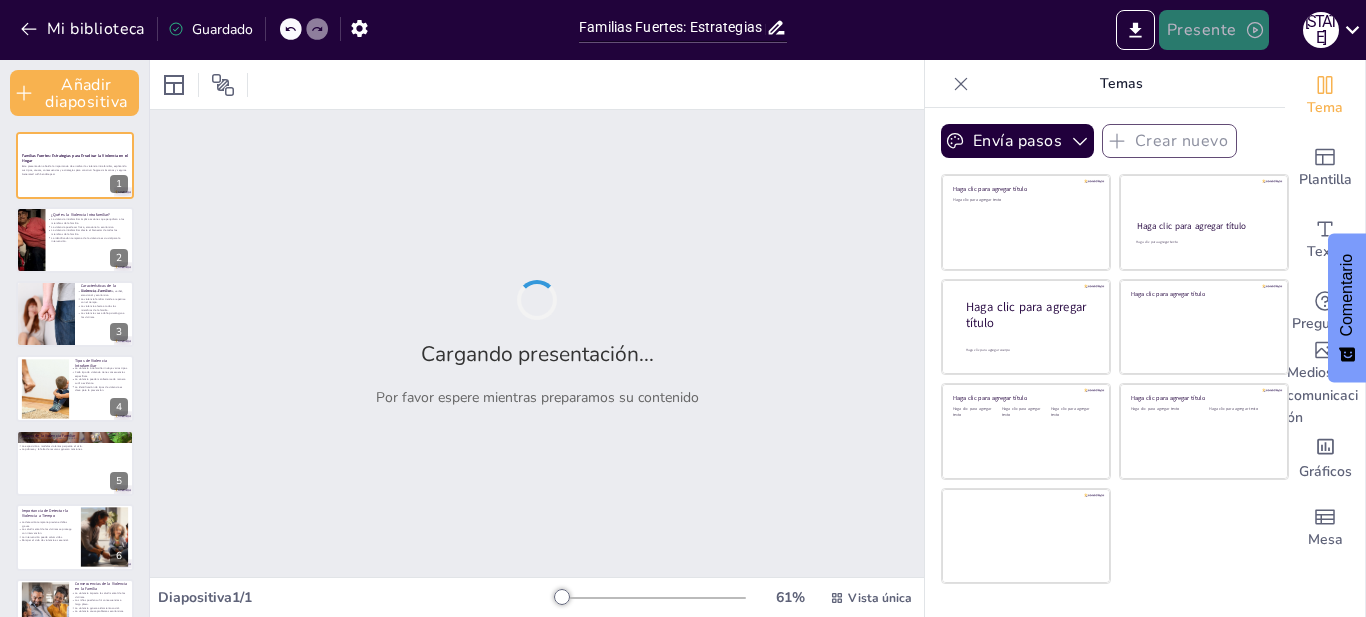 checkbox on "true" 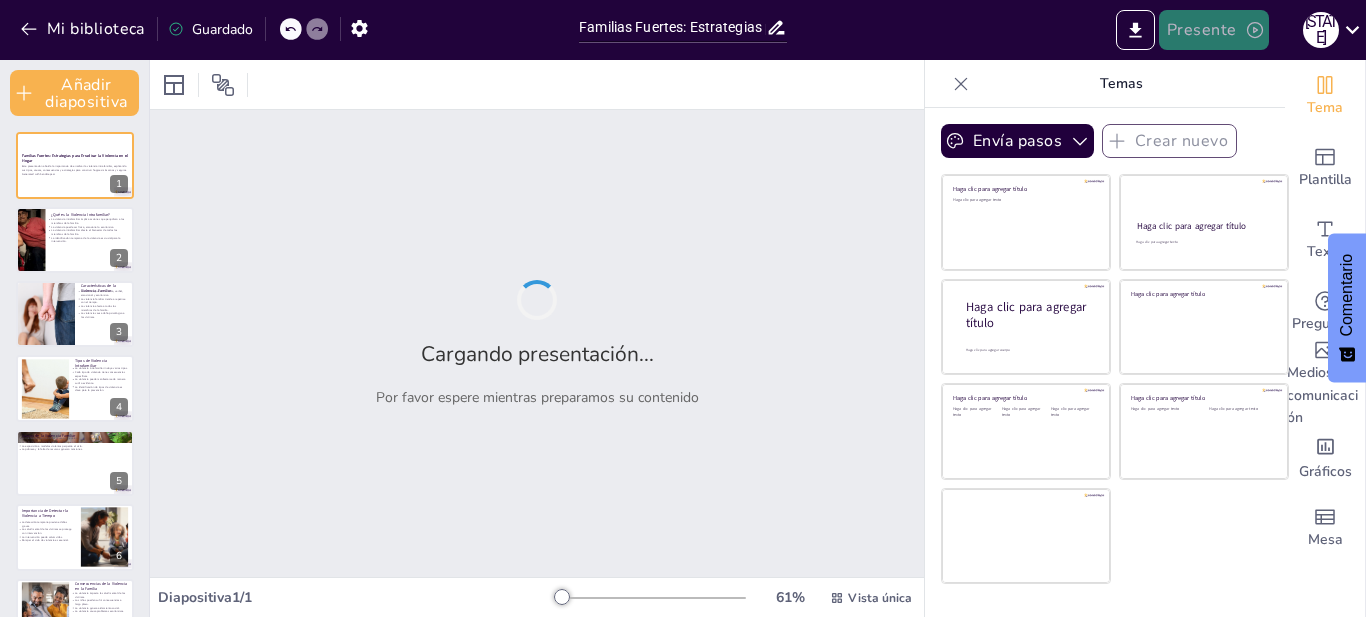 checkbox on "true" 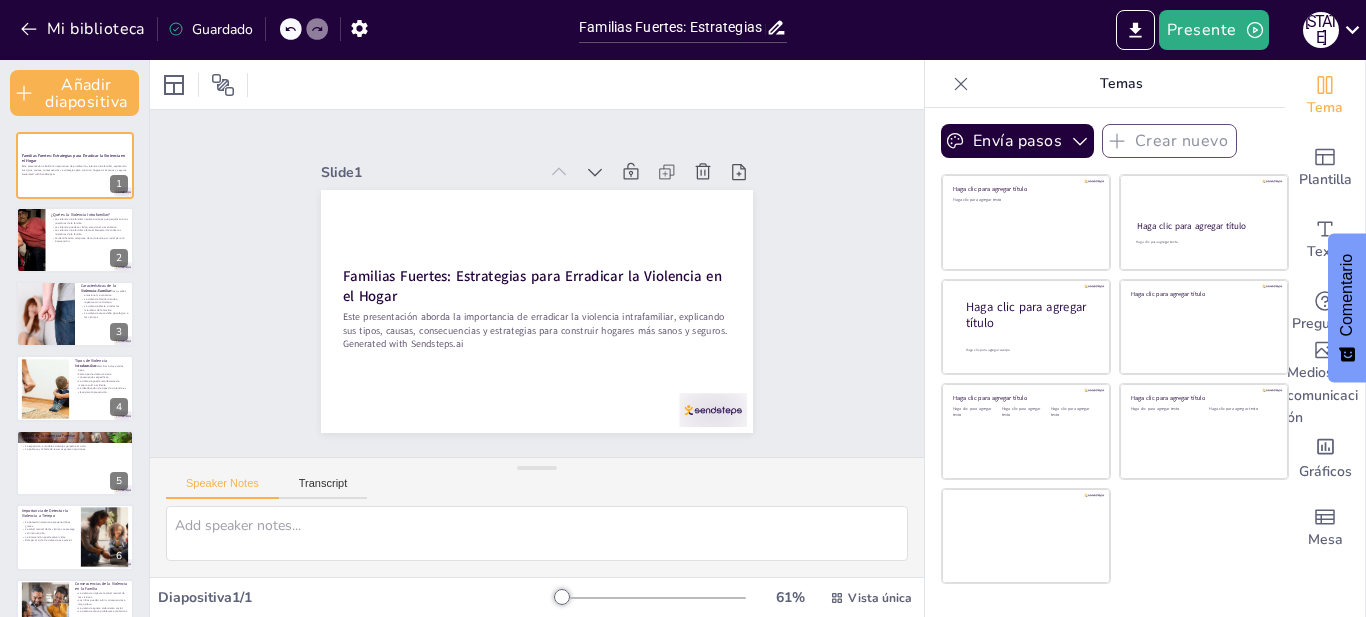 checkbox on "true" 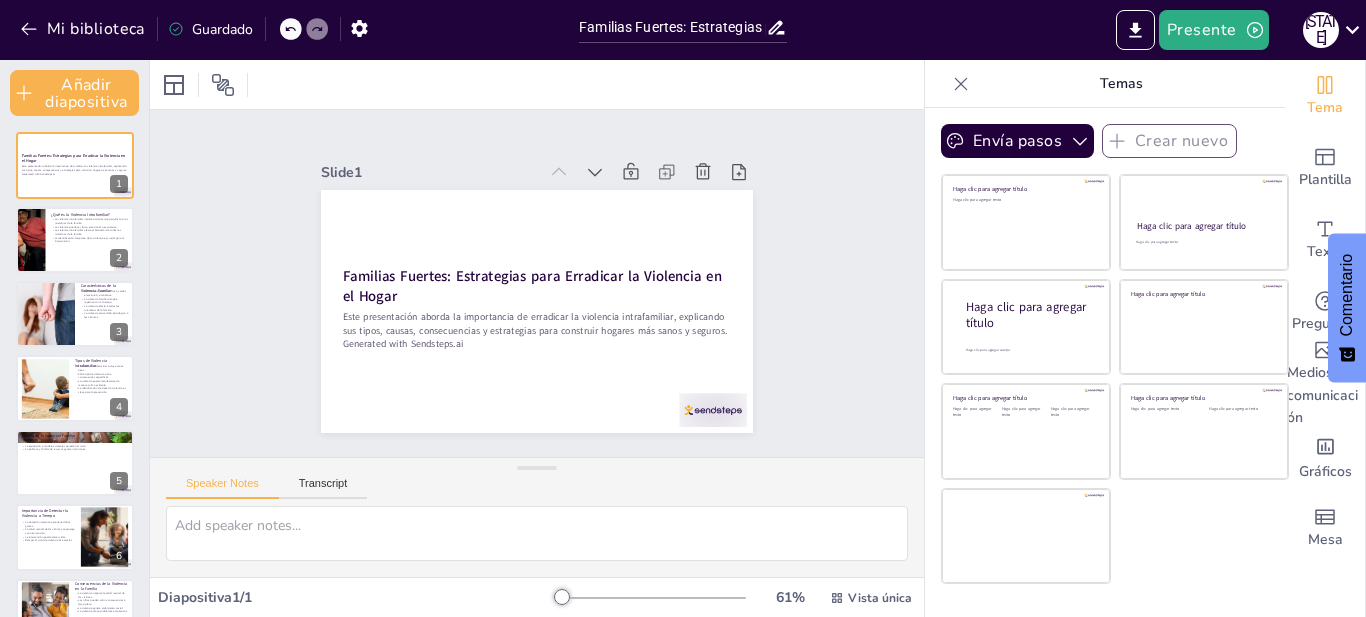 checkbox on "true" 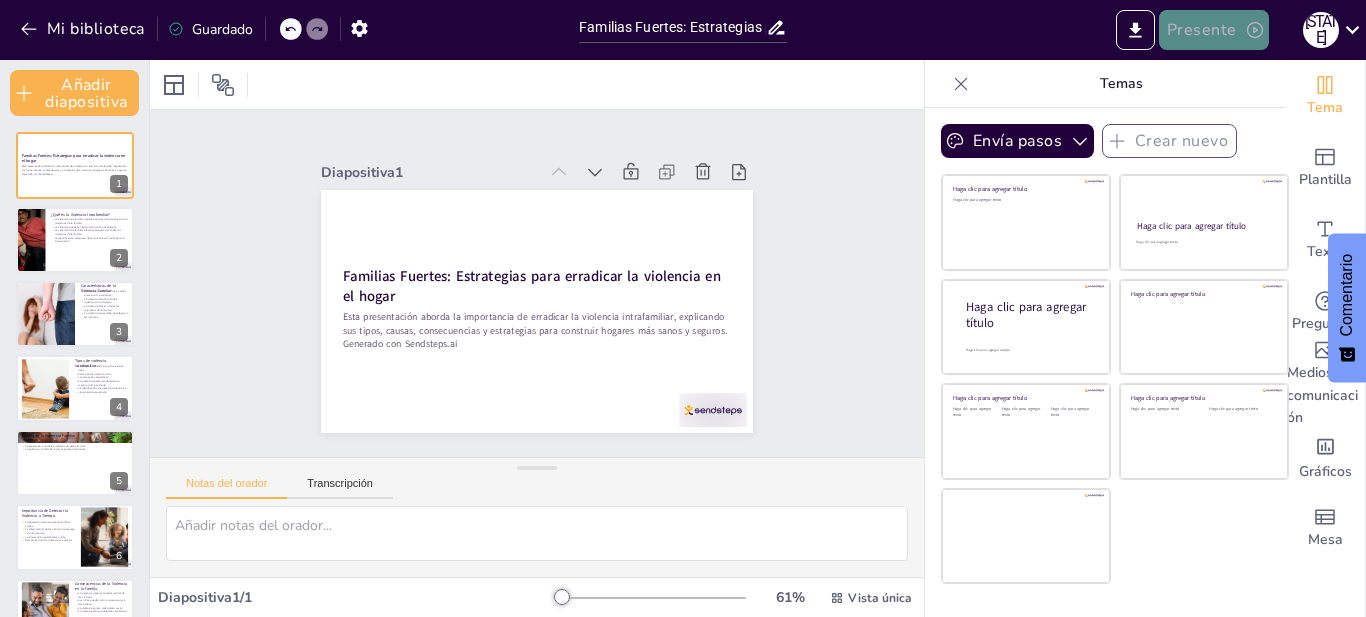 click 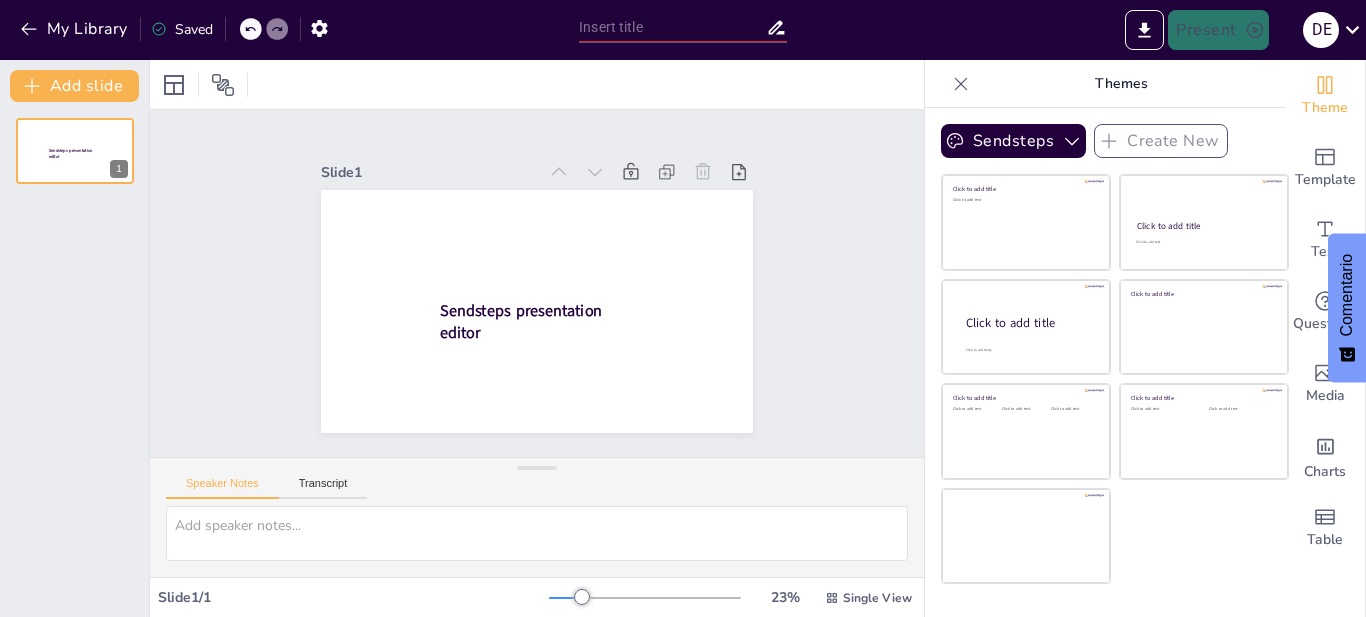 scroll, scrollTop: 0, scrollLeft: 0, axis: both 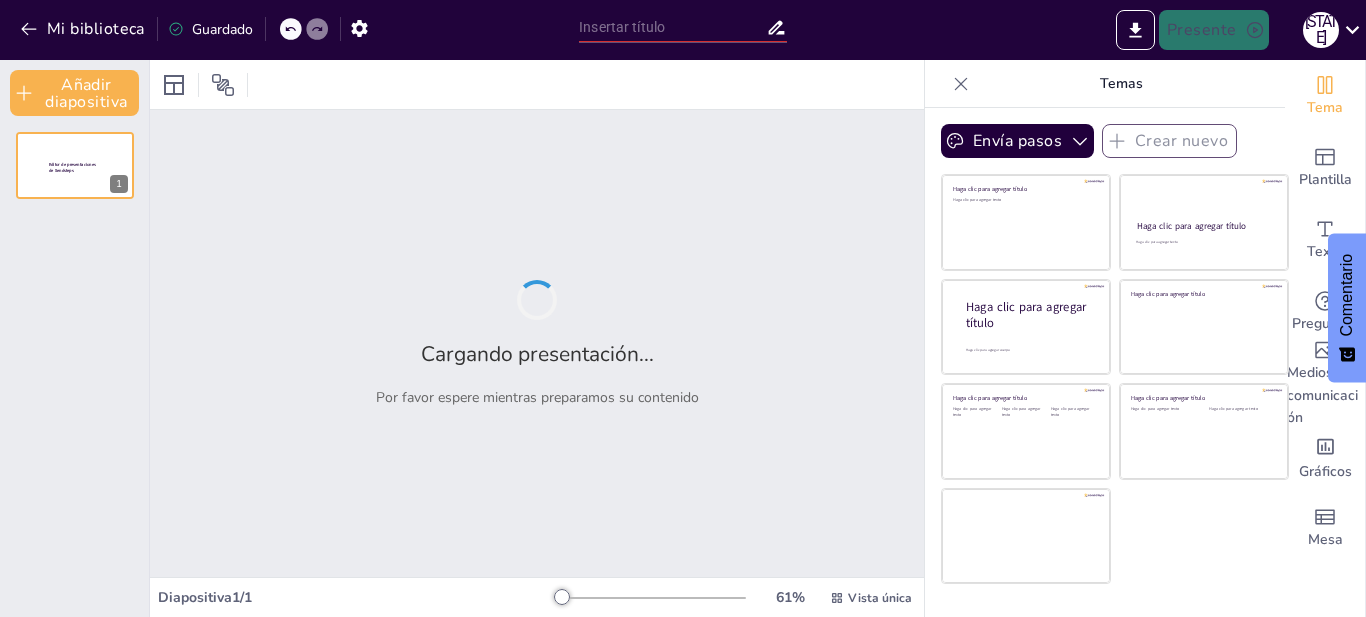 type on "Familias Fuertes: Estrategias para Erradicar la Violencia en el Hogar" 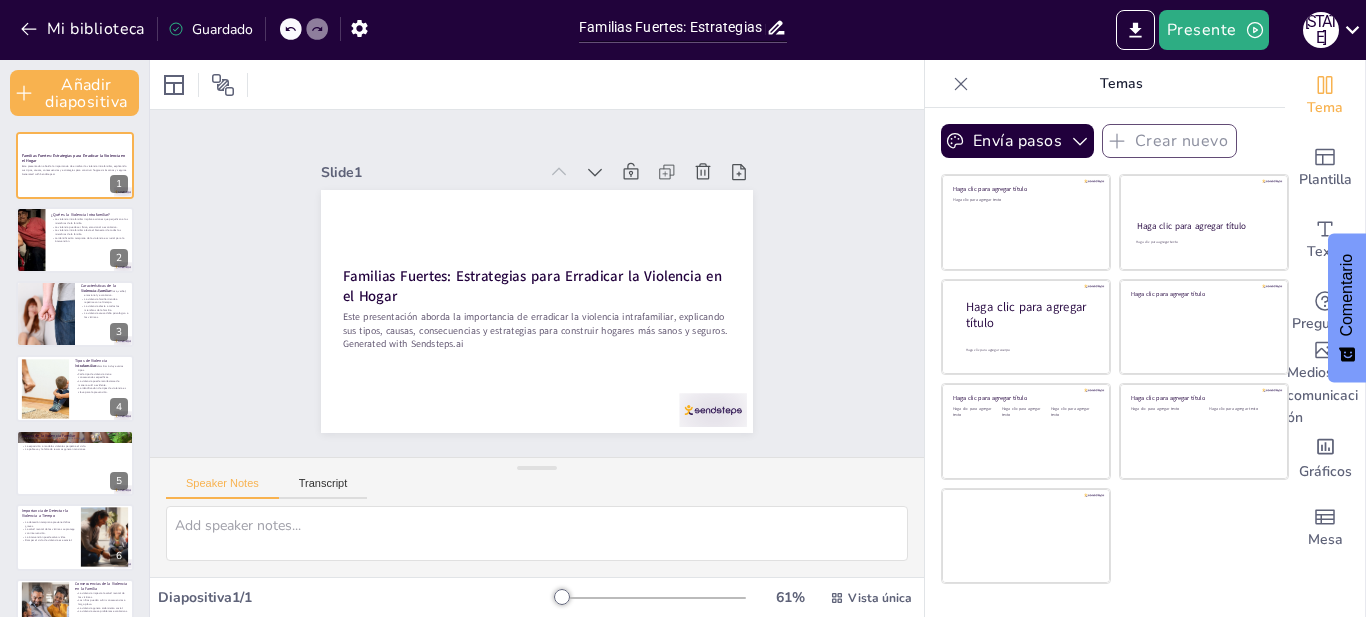 checkbox on "true" 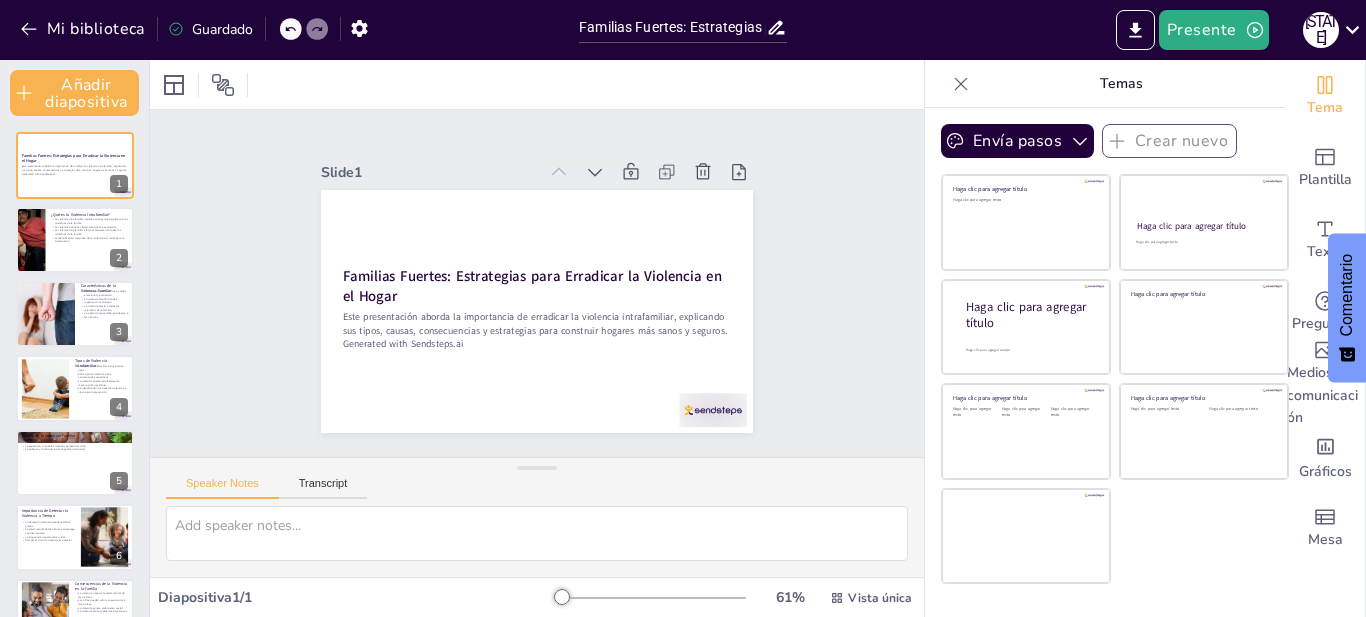 checkbox on "true" 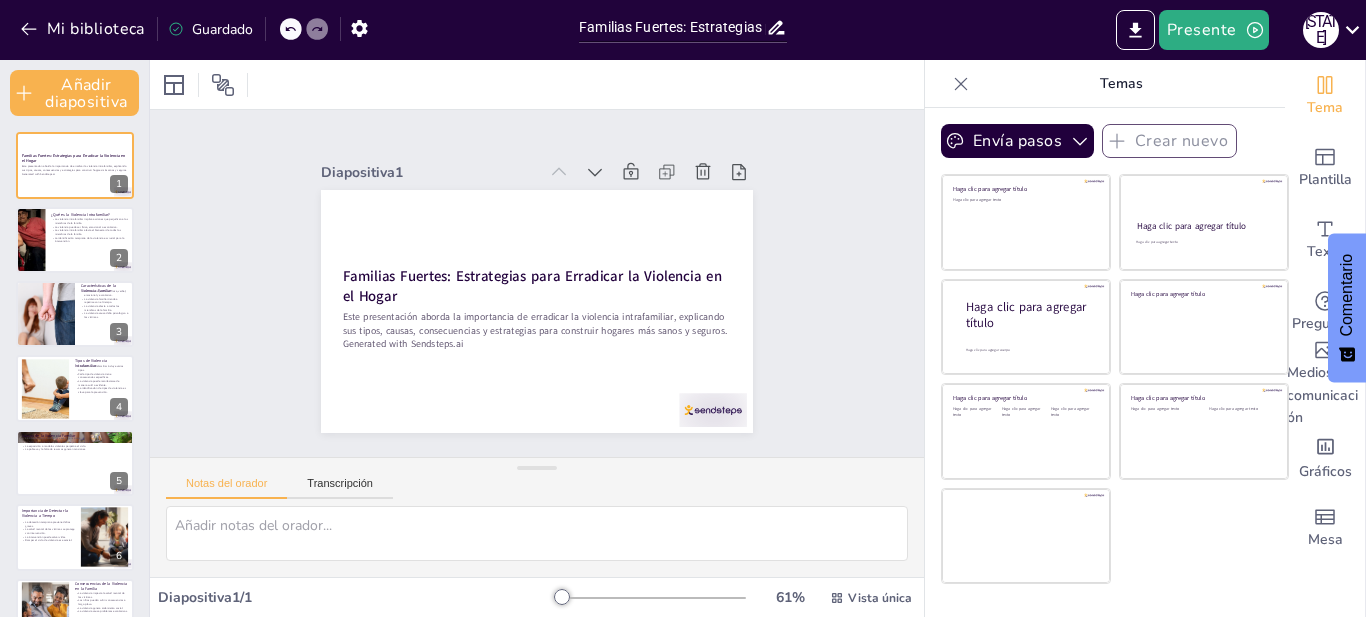 checkbox on "true" 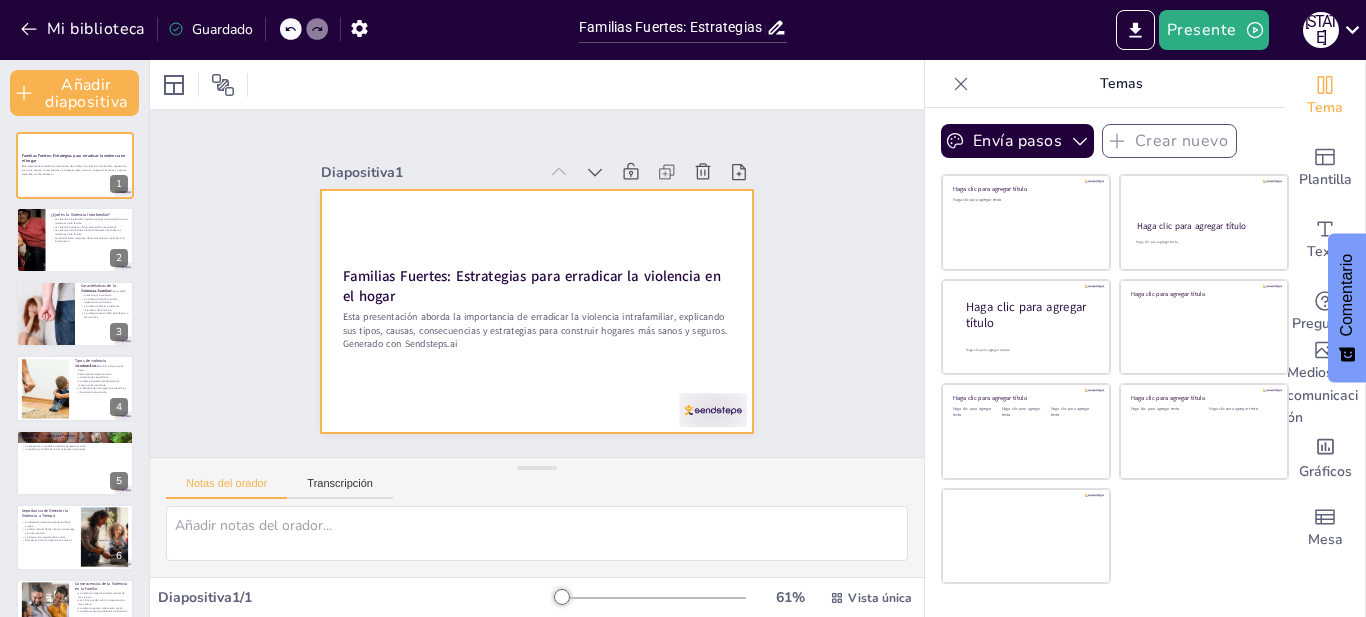 checkbox on "true" 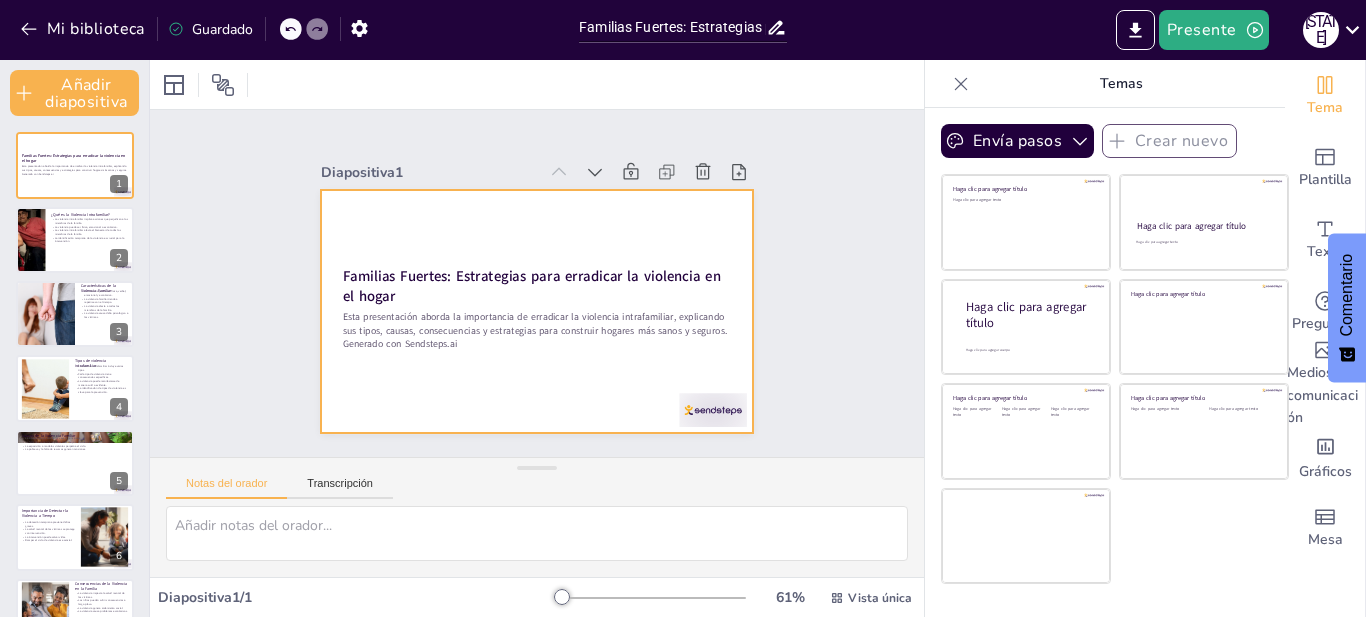 checkbox on "true" 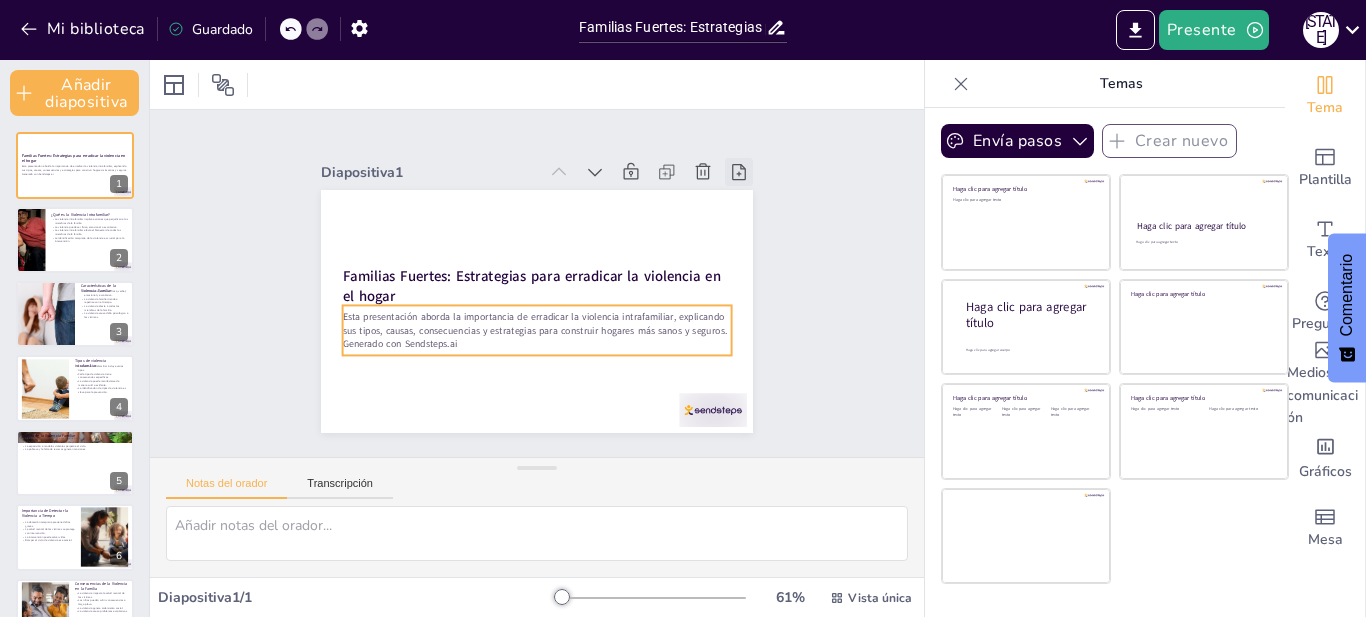 checkbox on "true" 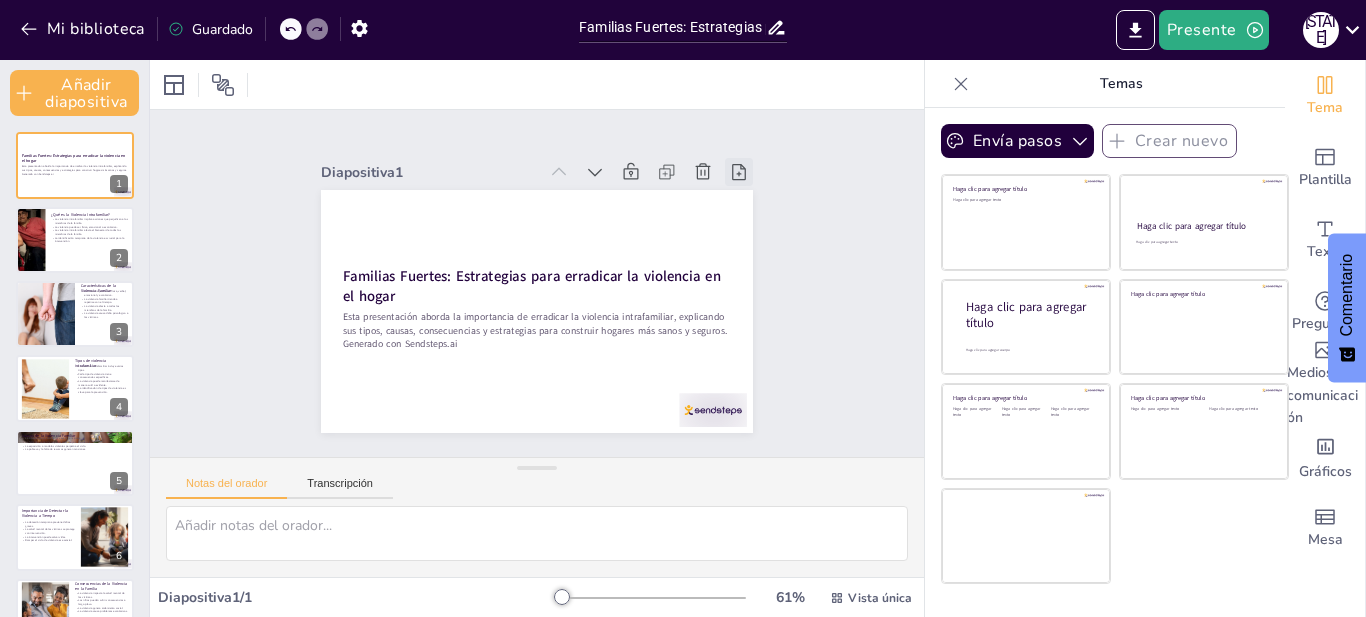 checkbox on "true" 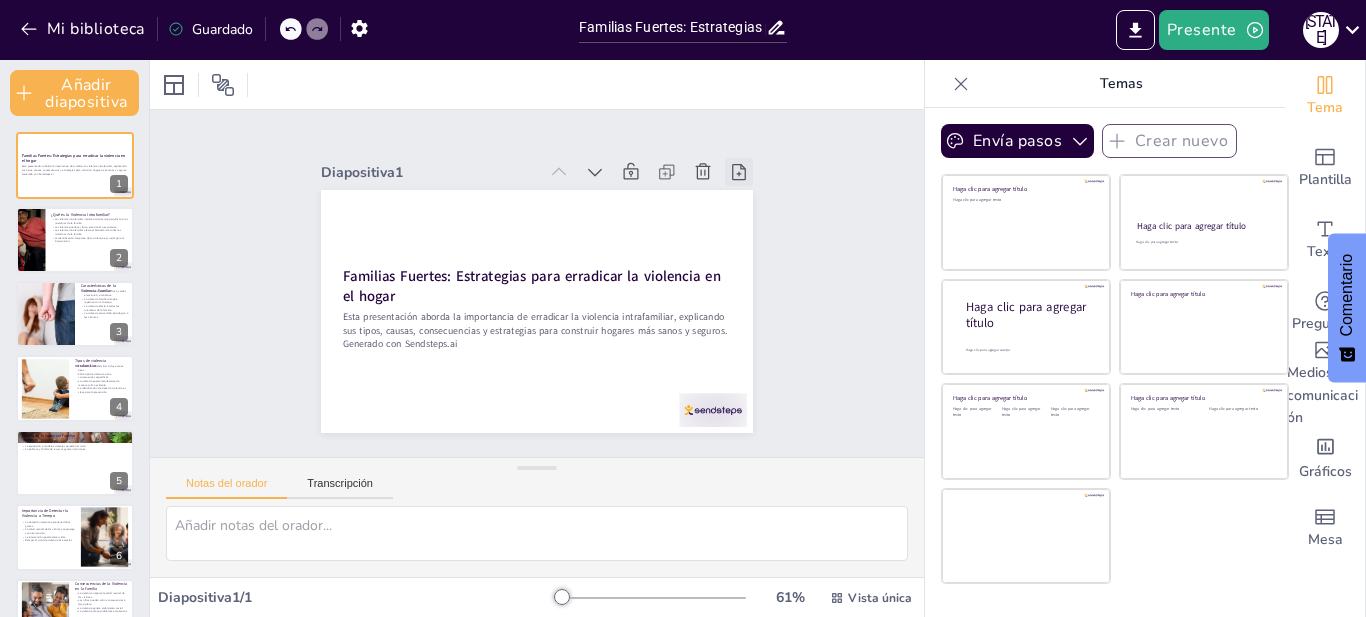 checkbox on "true" 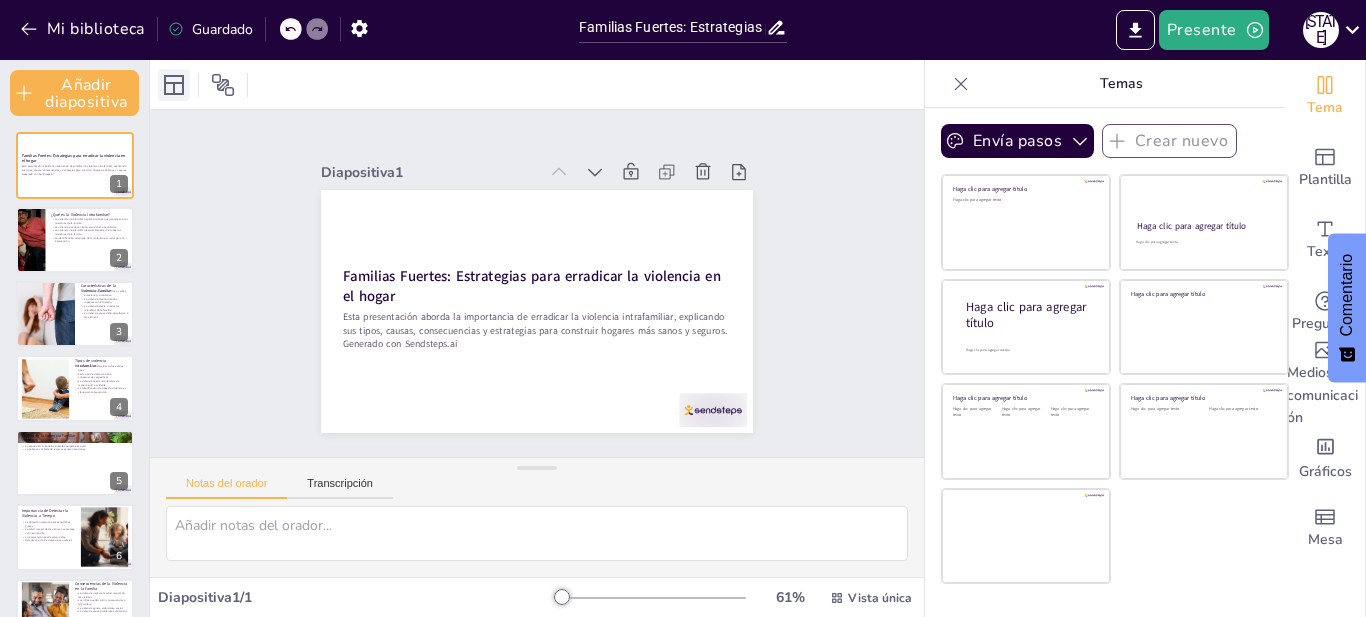 click 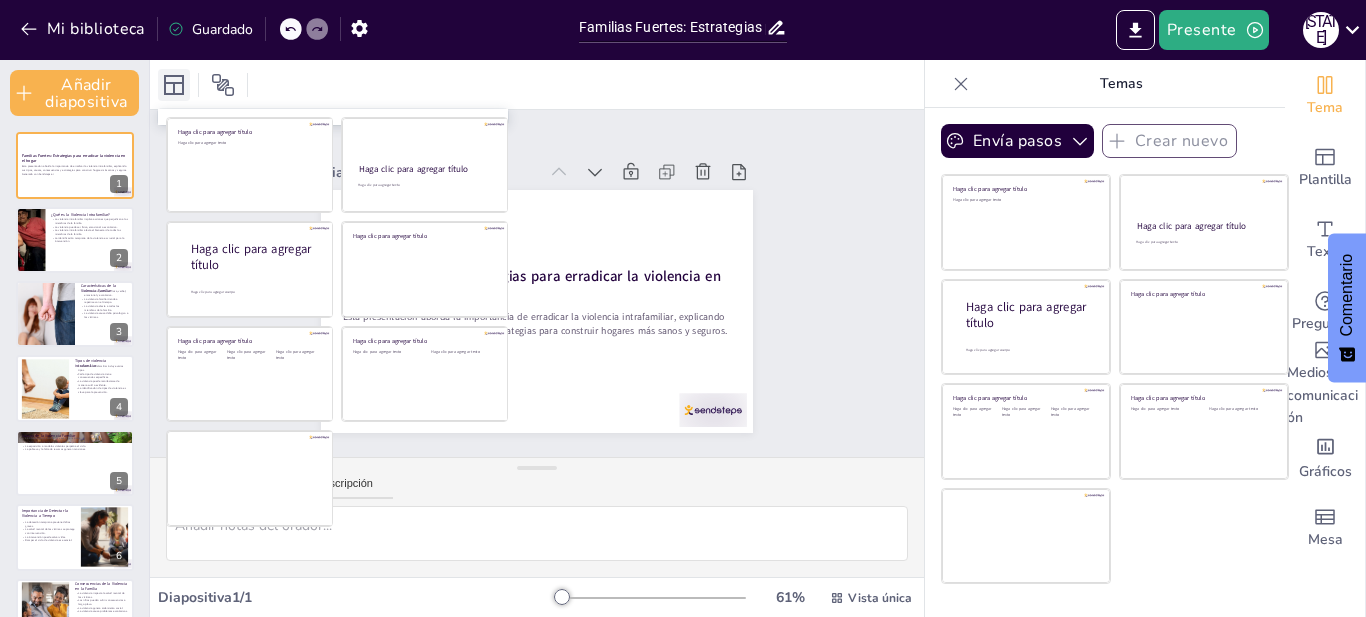 click 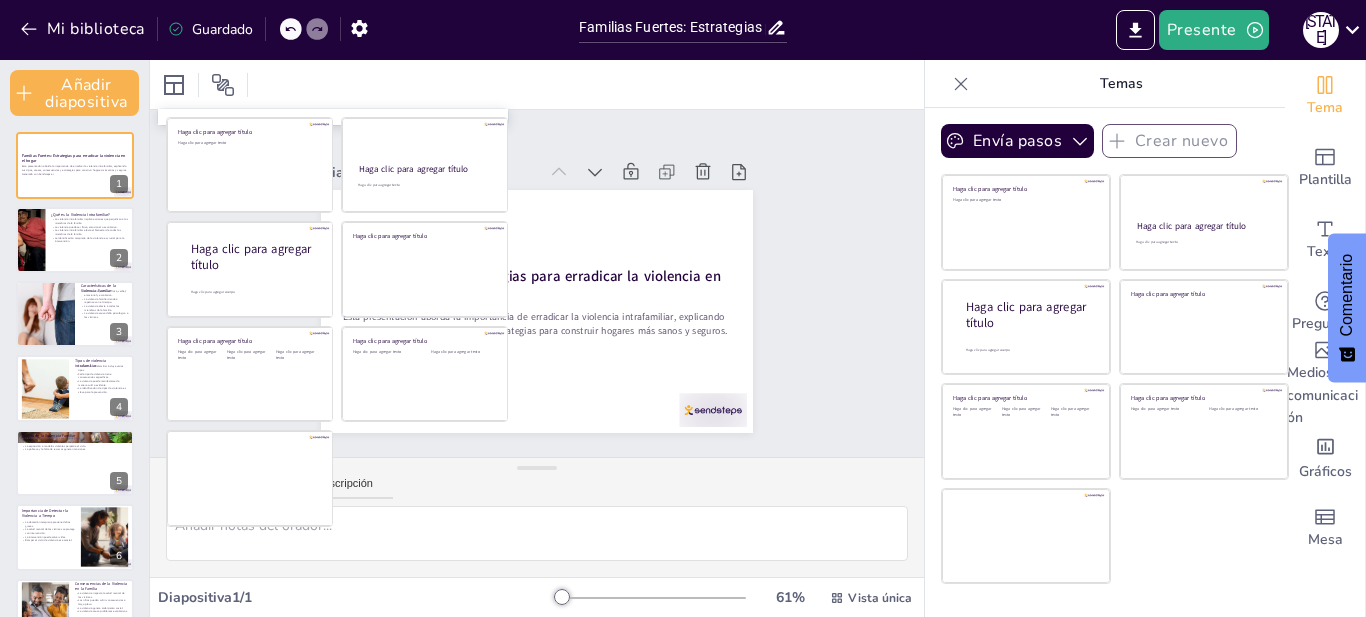 click on "Diapositiva  1 Familias Fuertes: Estrategias para erradicar la violencia en el hogar Esta presentación aborda la importancia de erradicar la violencia intrafamiliar, explicando sus tipos, causas, consecuencias y estrategias para construir hogares más sanos y seguros. Generado con Sendsteps.ai Diapositiva  2 ¿Qué es la Violencia Intrafamiliar? La violencia intrafamiliar implica acciones que perjudican a los miembros de la familia. La violencia puede ser física, emocional o económica. La violencia intrafamiliar afecta el bienestar de todos los miembros de la familia. La identificación temprana de la violencia es crucial para la intervención. Diapositiva  3 Características de la Violencia Familiar La violencia puede ser física, verbal, emocional y económica. La violencia familiar tiende a repetirse con el tiempo. La violencia afecta a todos los miembros de la familia. La violencia causa daño psicológico a las víctimas. Diapositiva  4 Tipos de violencia intrafamiliar Diapositiva  5 Diapositiva  6 7" at bounding box center [537, 283] 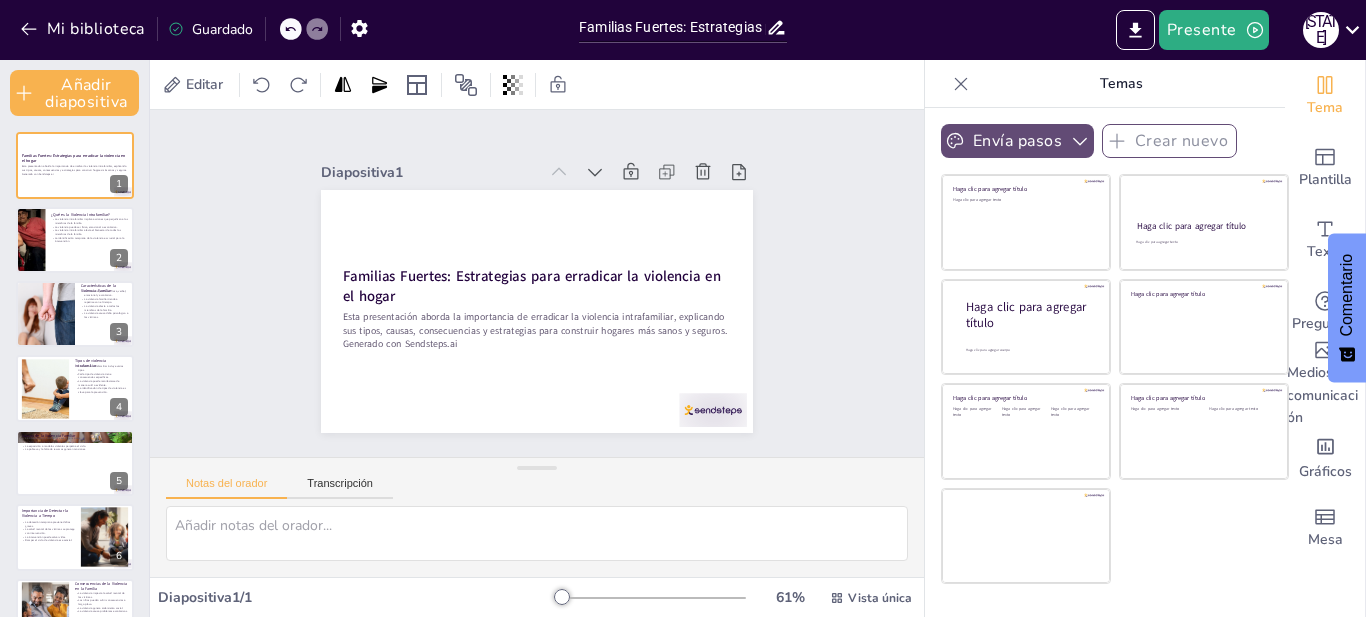 click on "Envía pasos" at bounding box center (1017, 141) 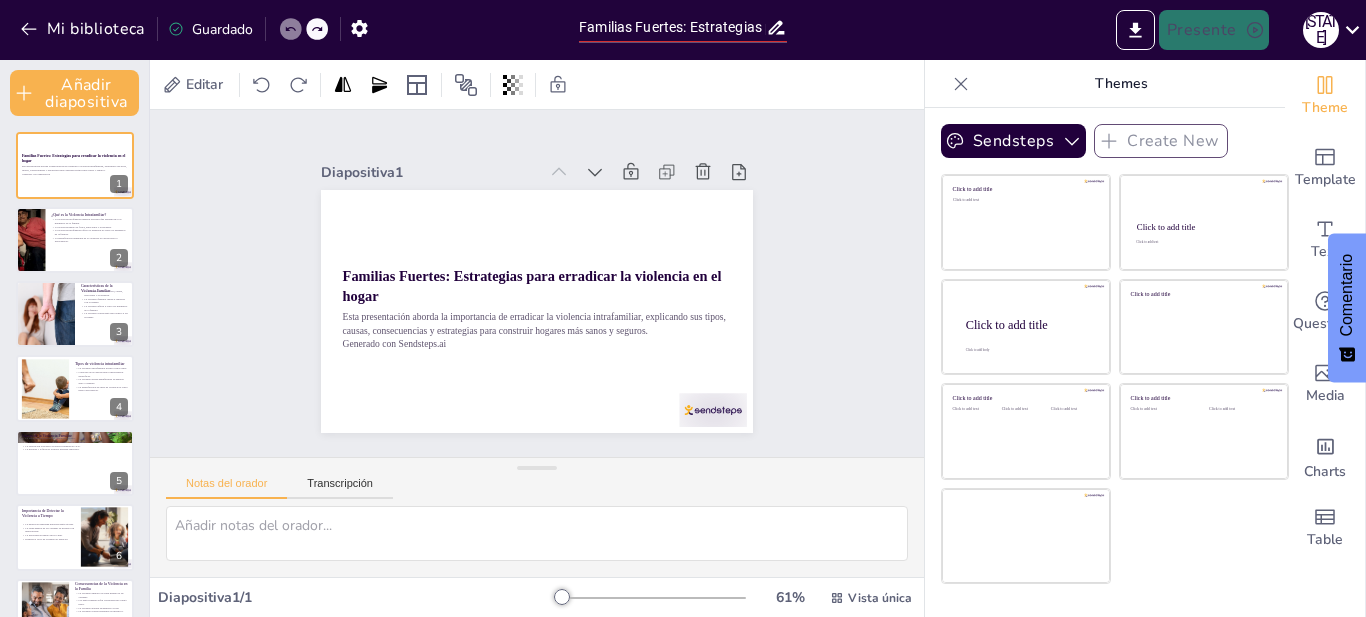 type 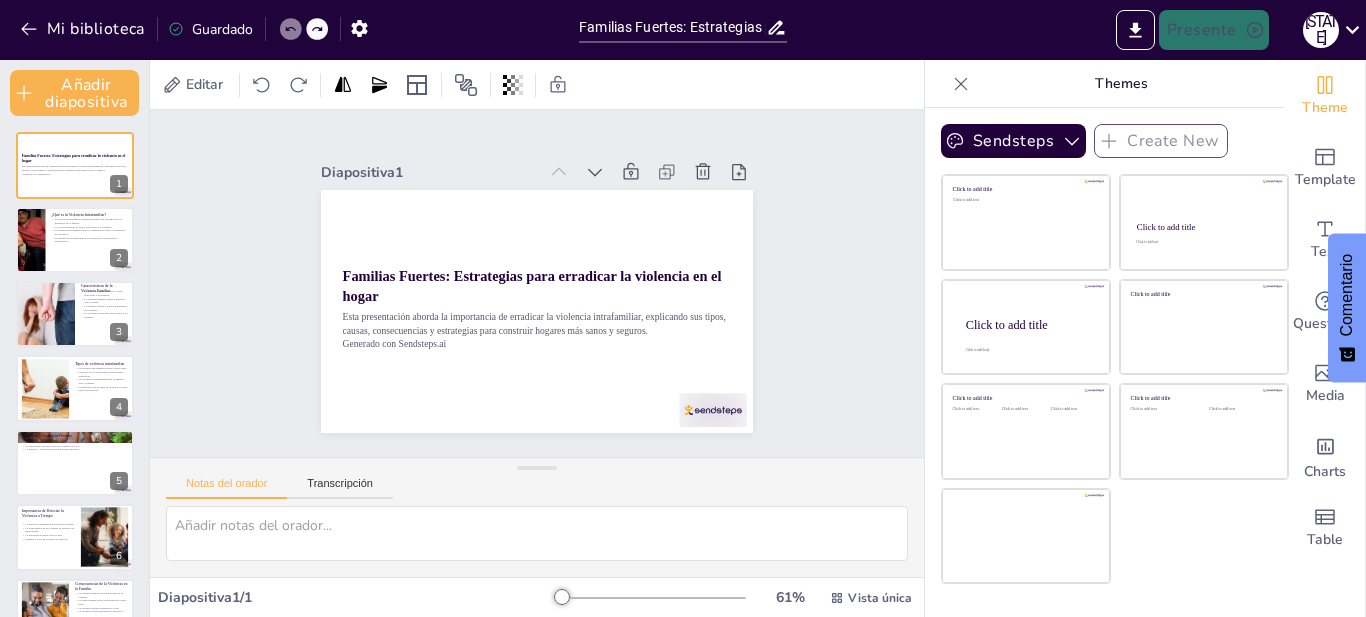 checkbox on "true" 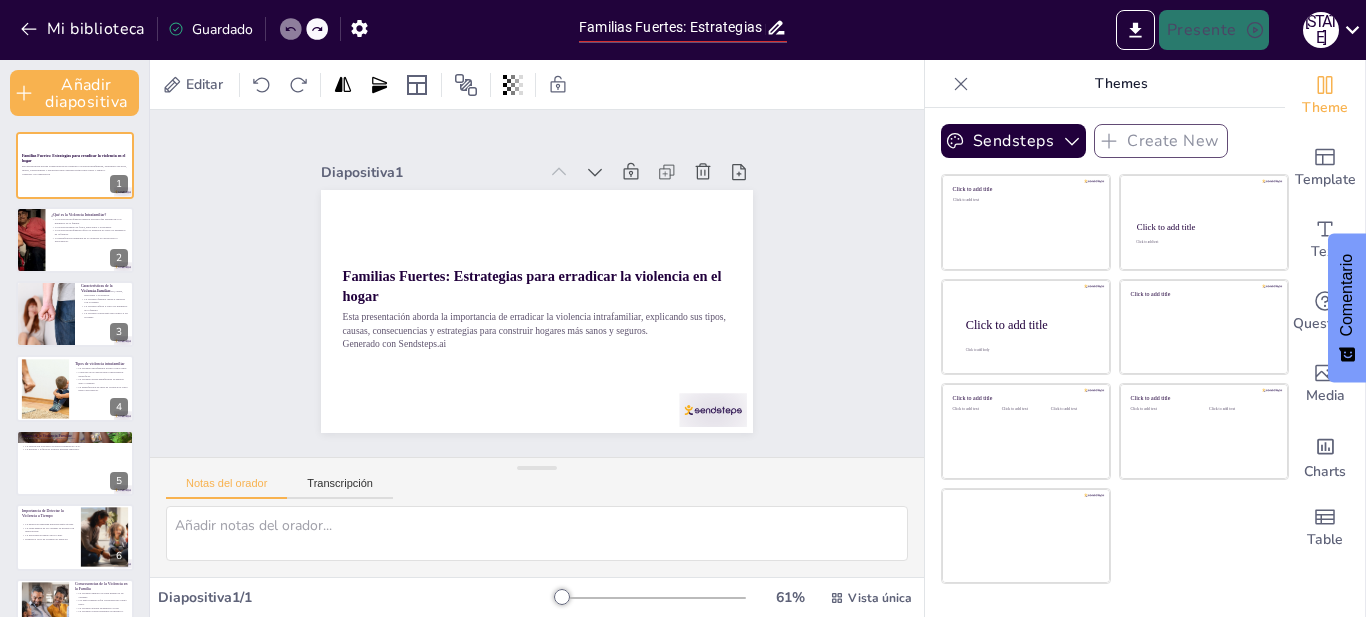 checkbox on "true" 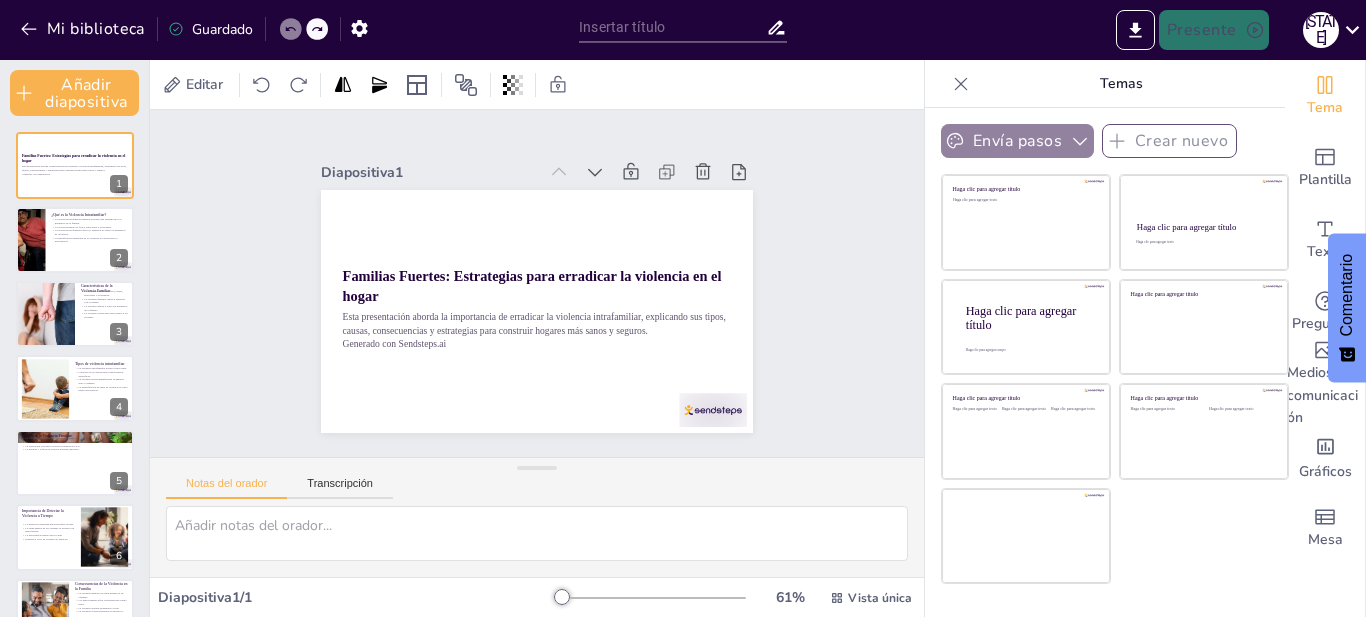 click on "Envía pasos" at bounding box center [1017, 142] 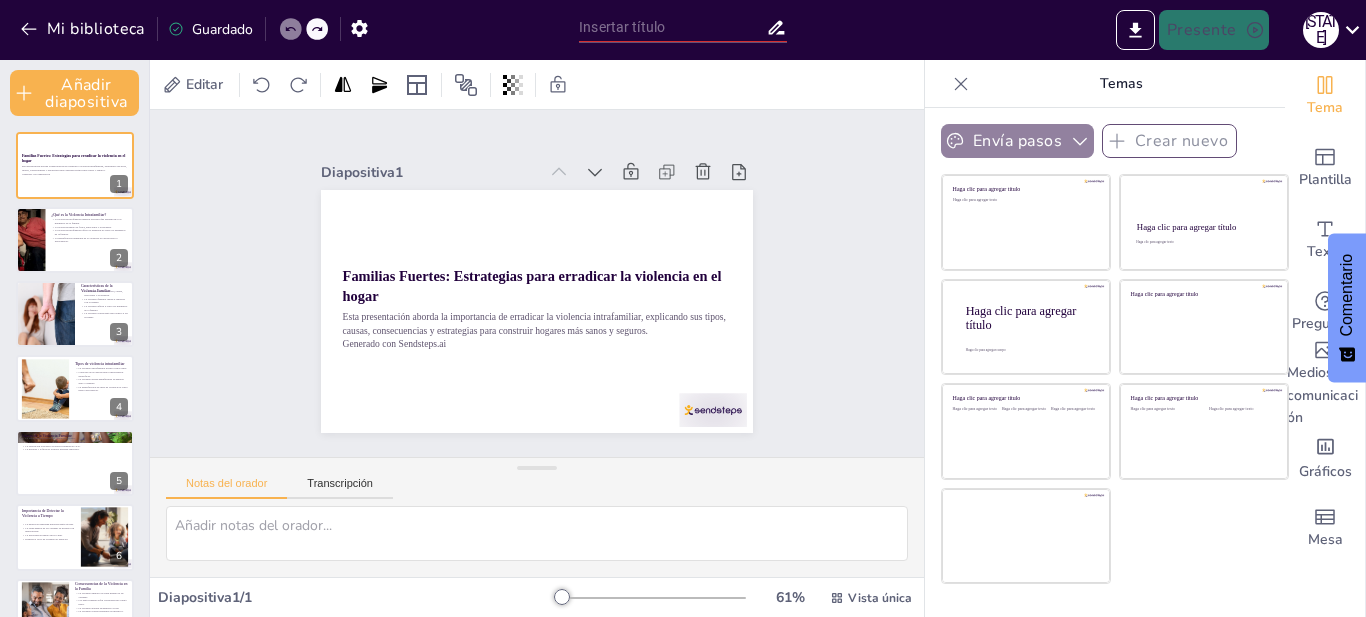 checkbox on "true" 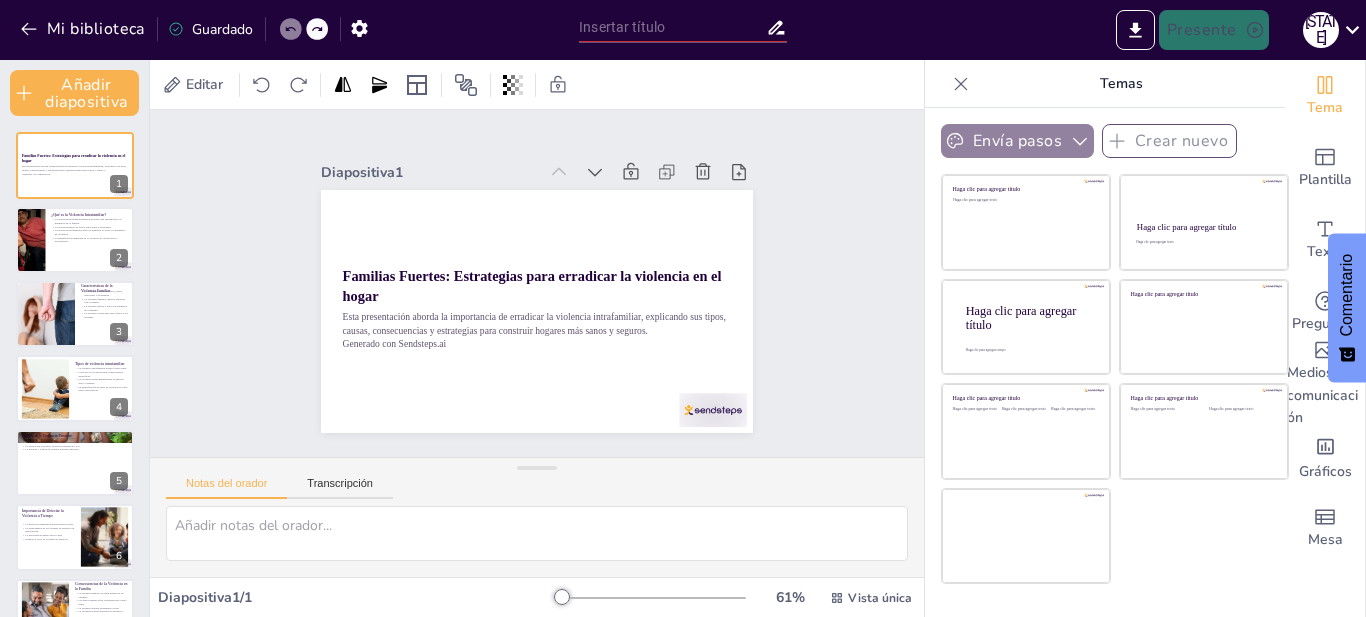 checkbox on "true" 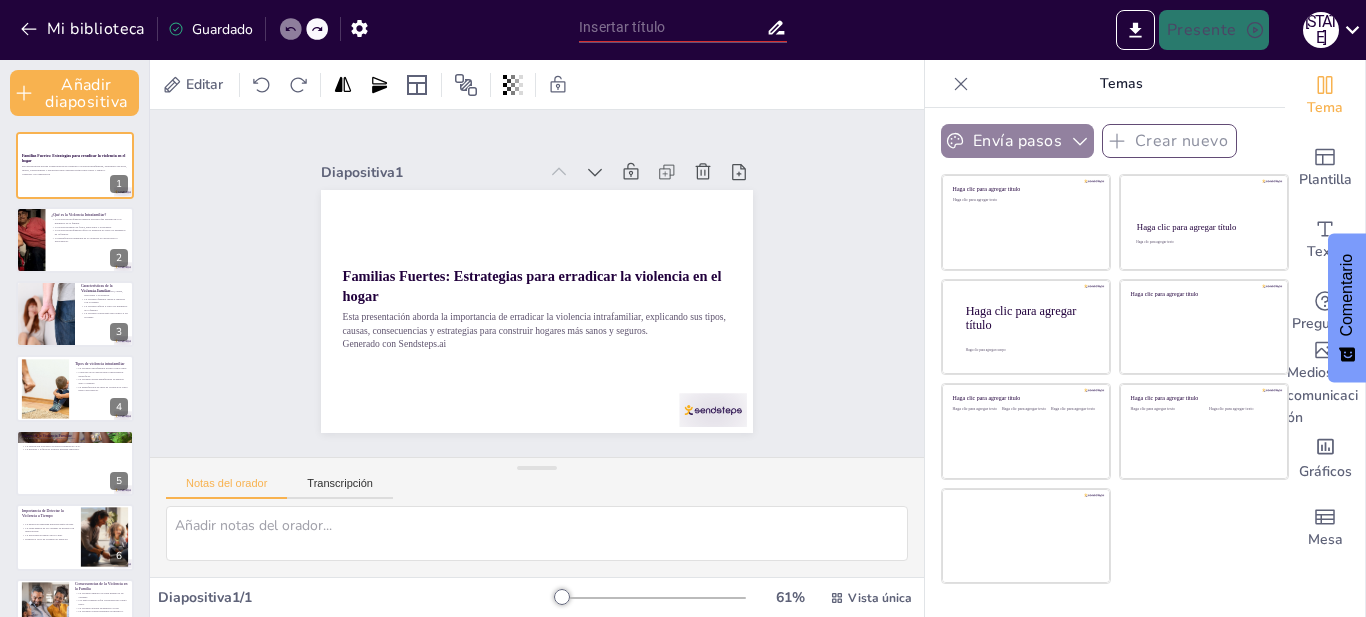 click 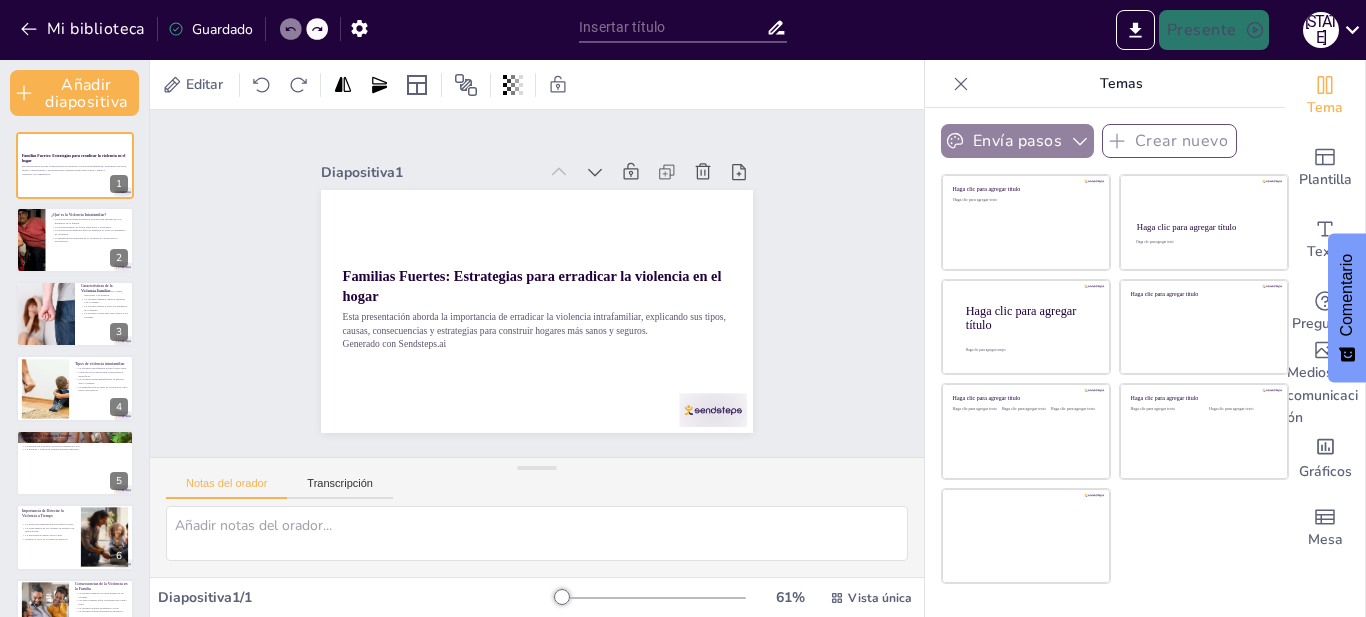 checkbox on "true" 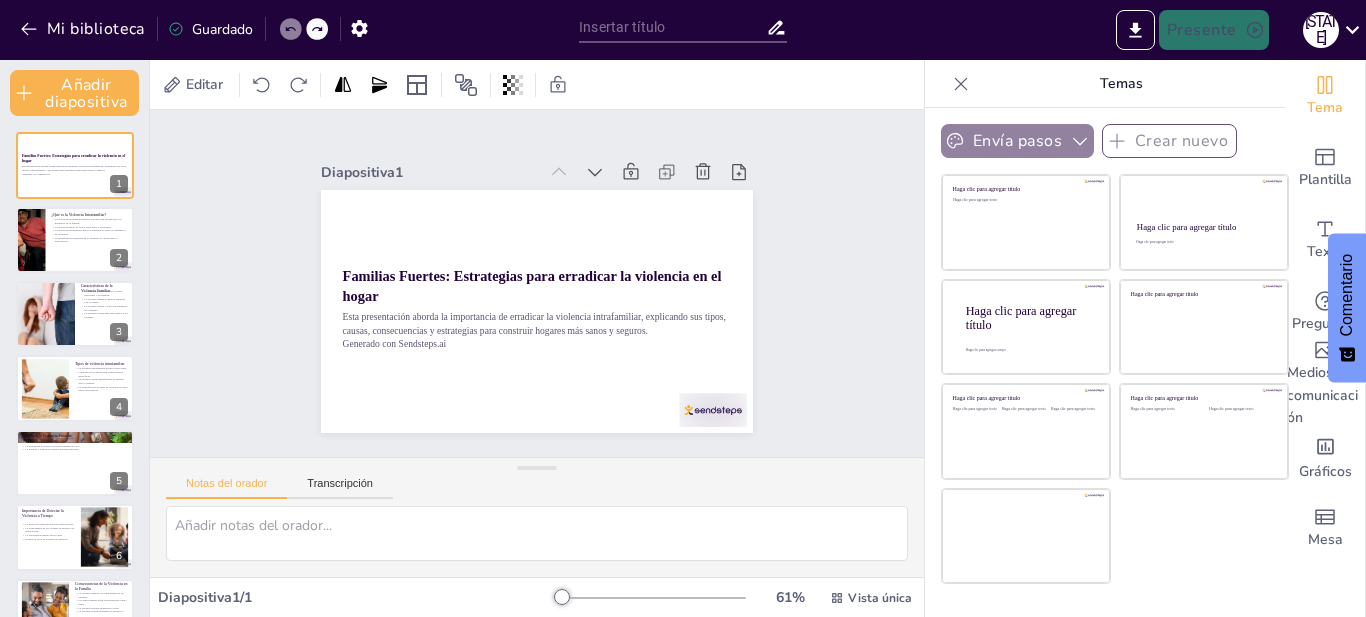 checkbox on "true" 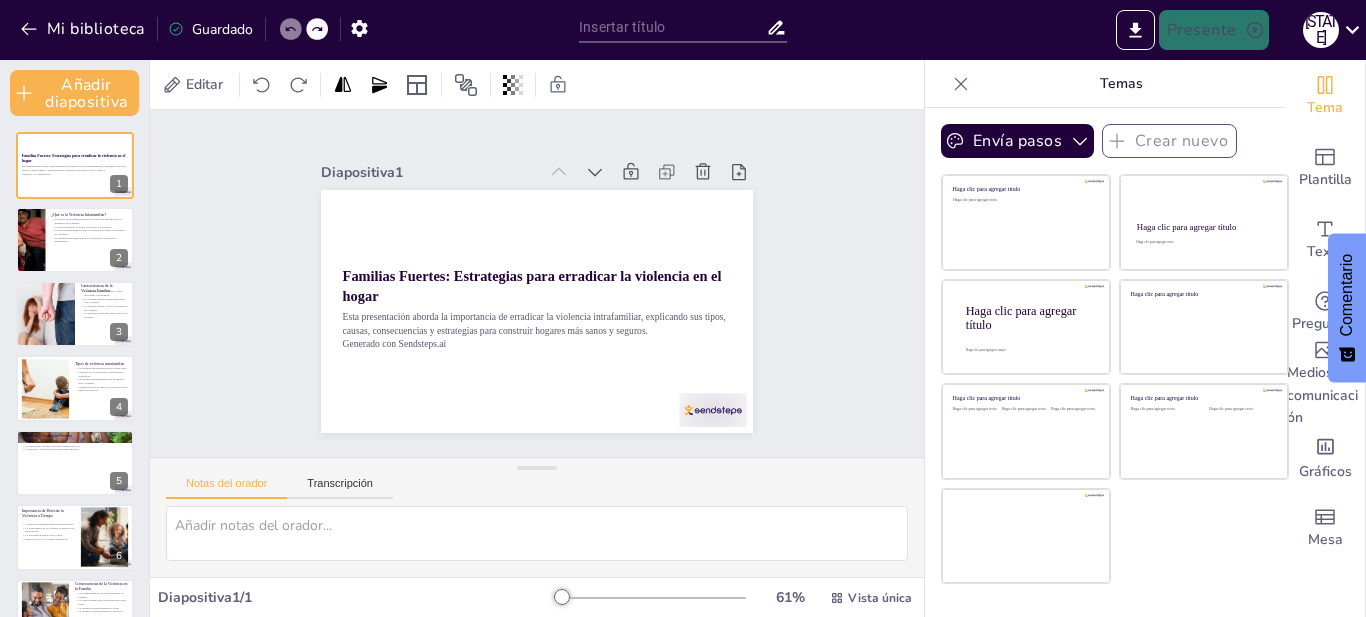click 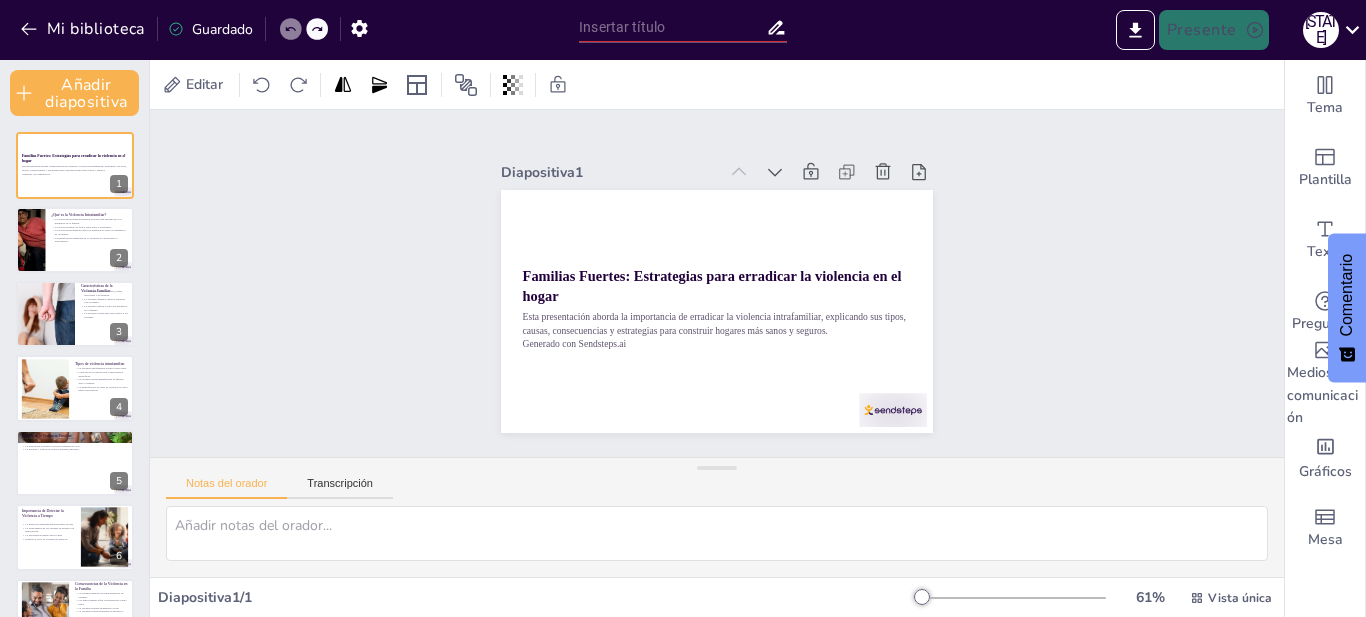 checkbox on "true" 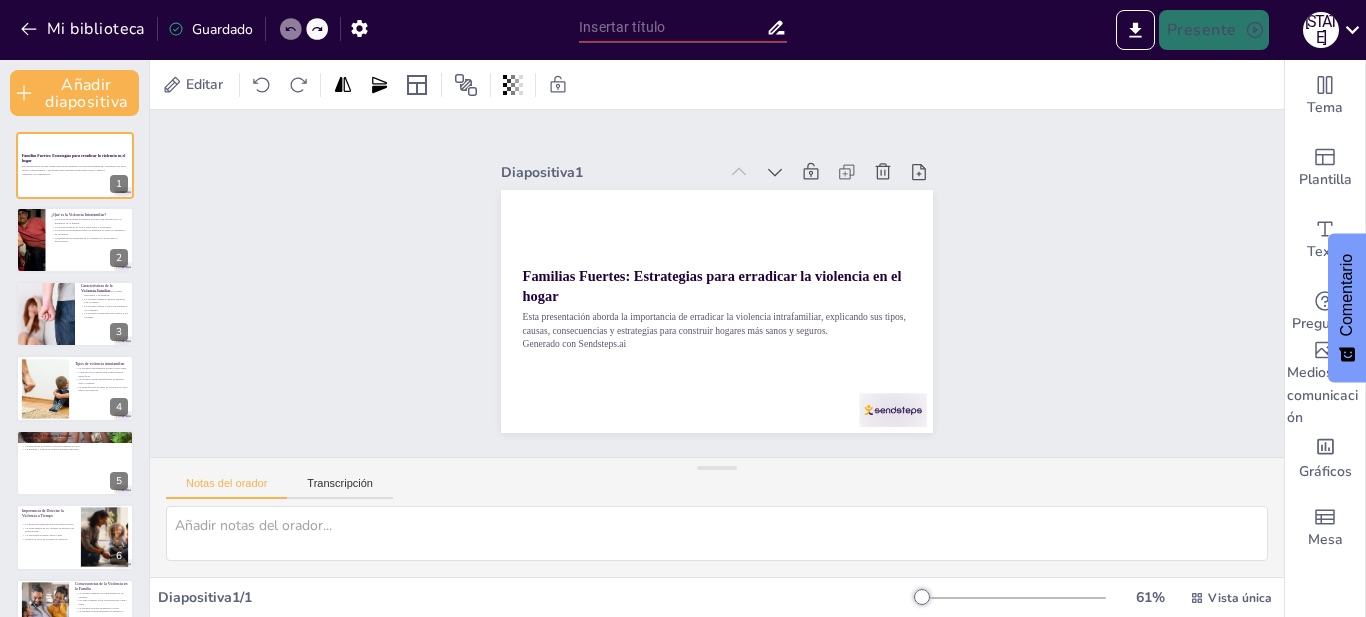checkbox on "true" 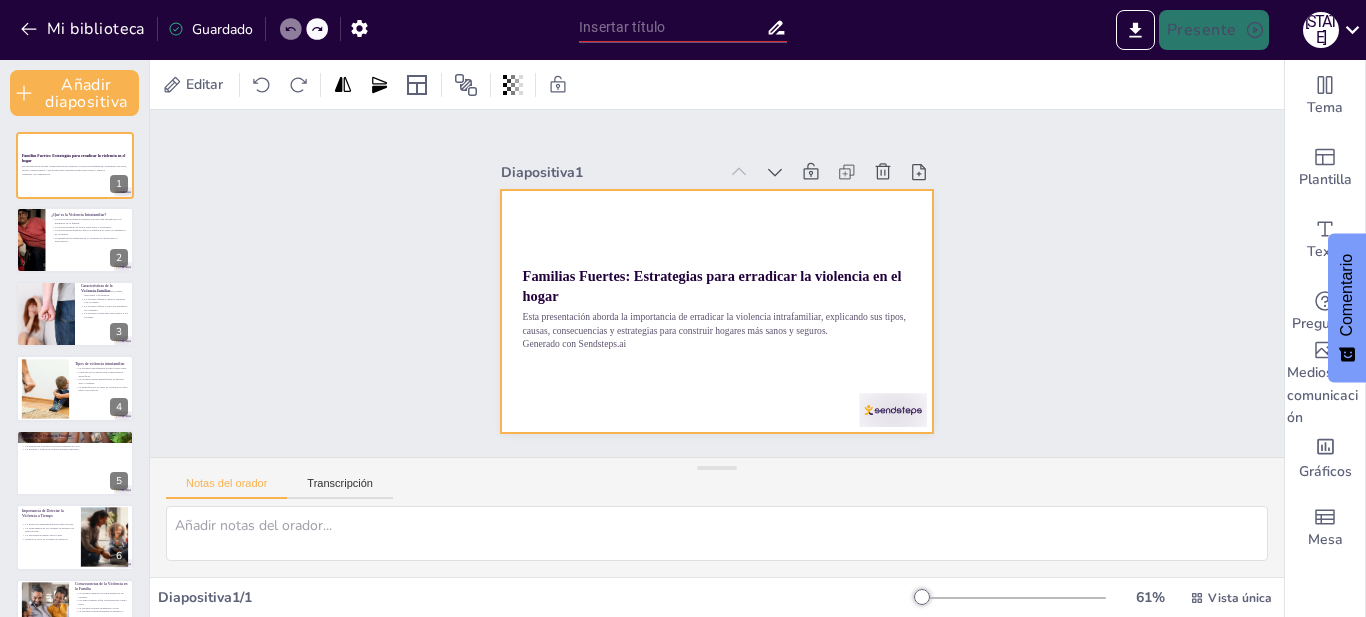 checkbox on "true" 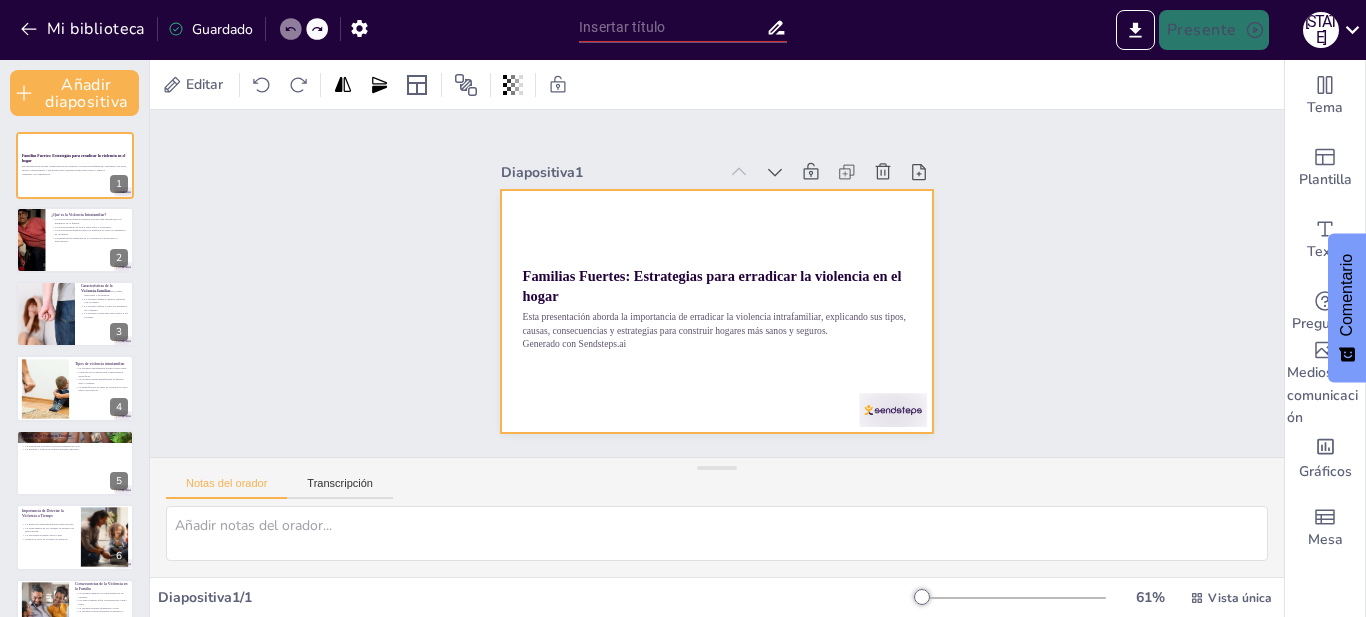 checkbox on "true" 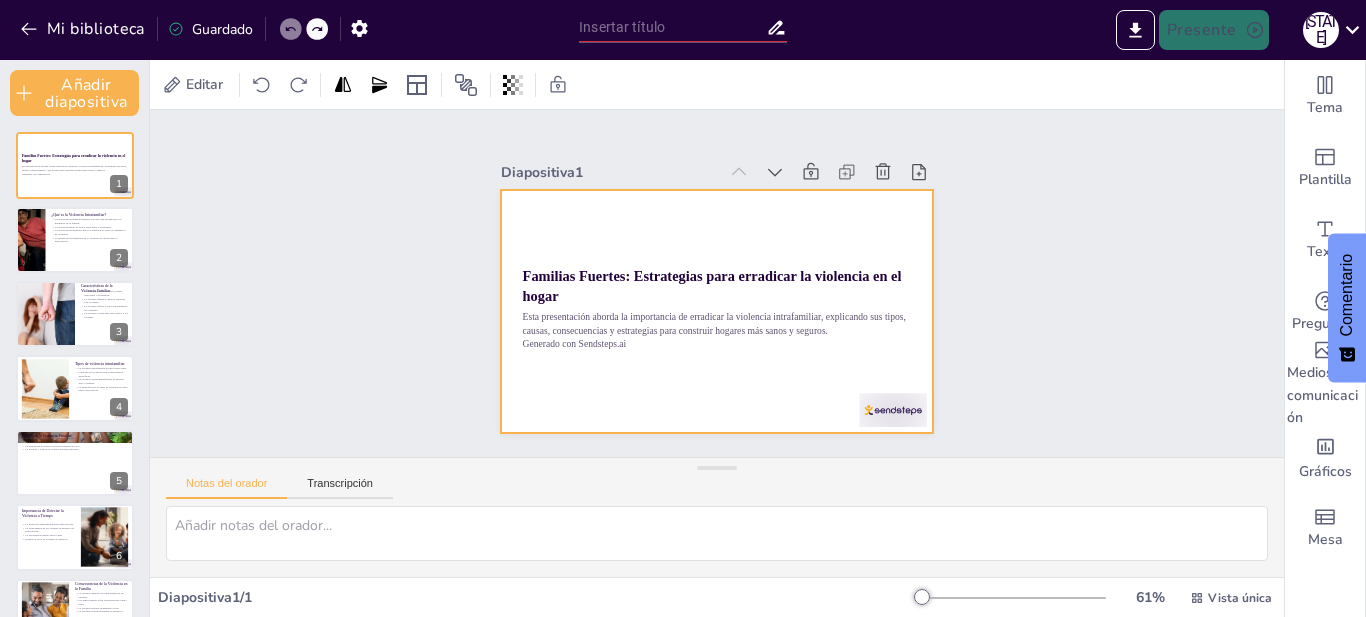 checkbox on "true" 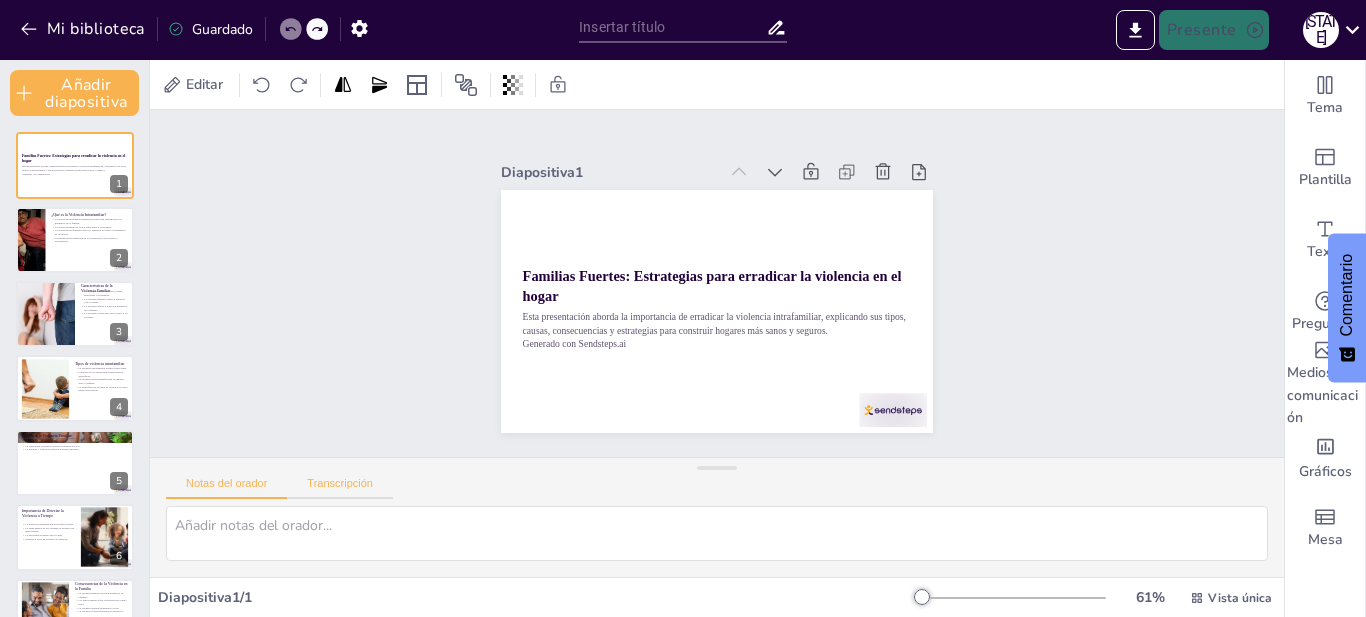 click on "Transcripción" at bounding box center [340, 488] 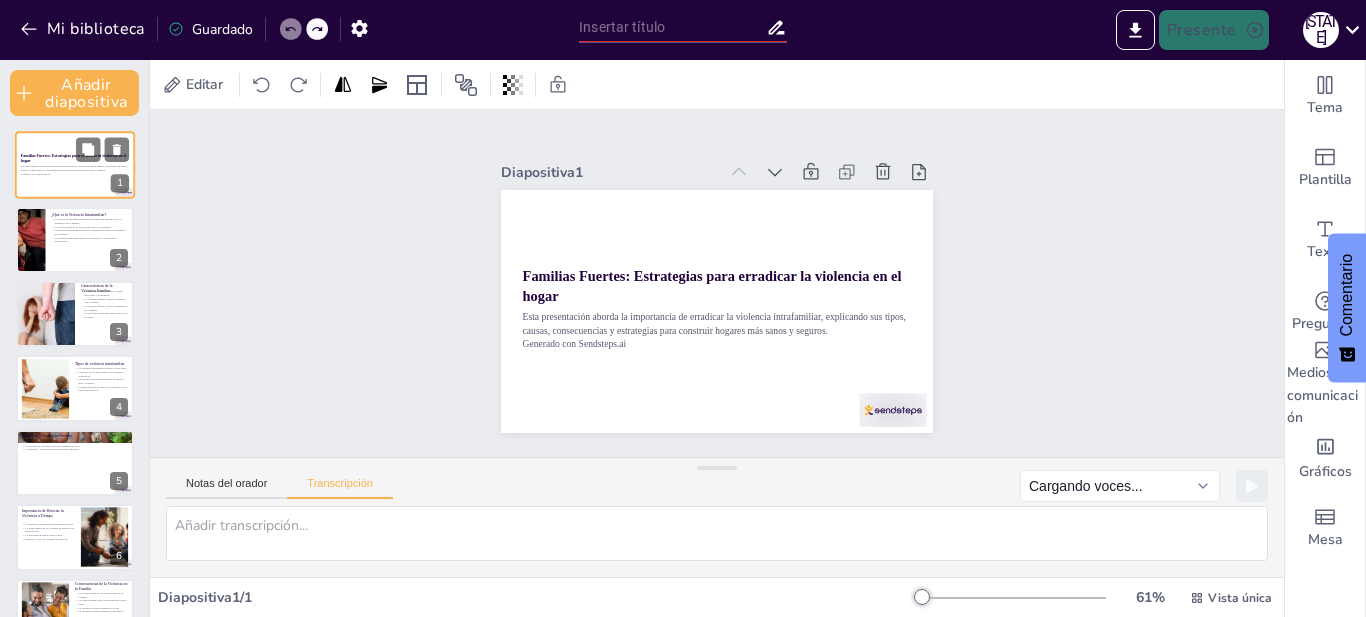 checkbox on "true" 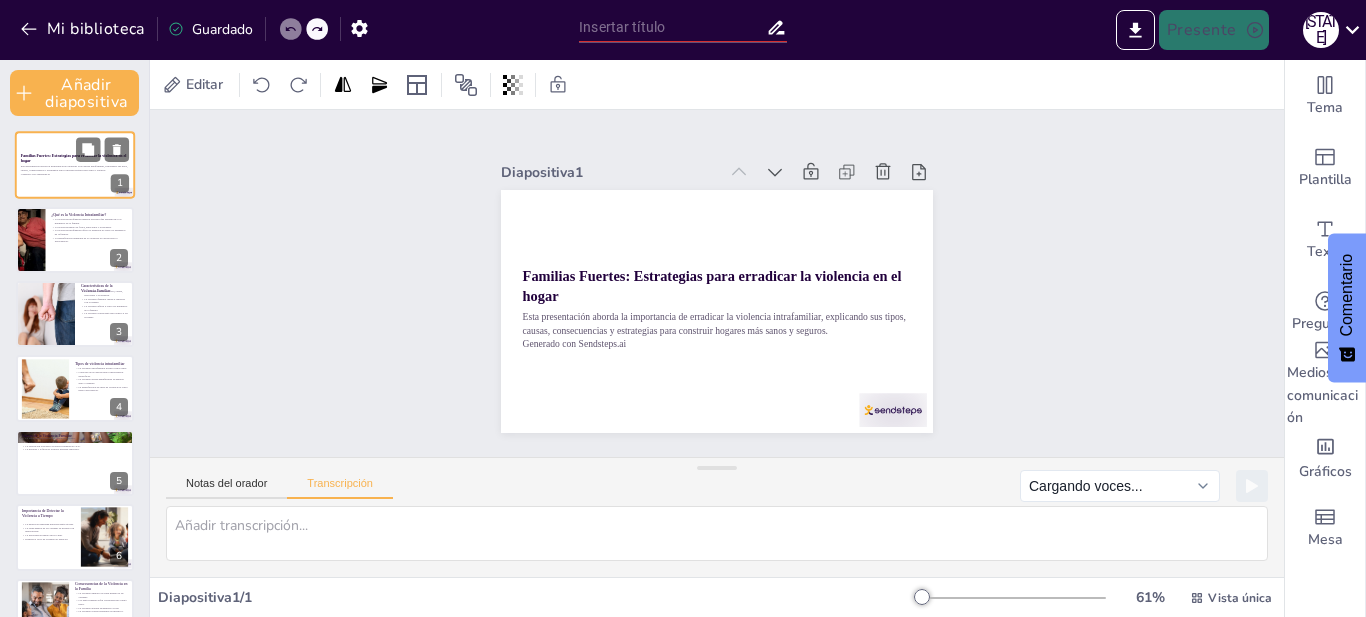 checkbox on "true" 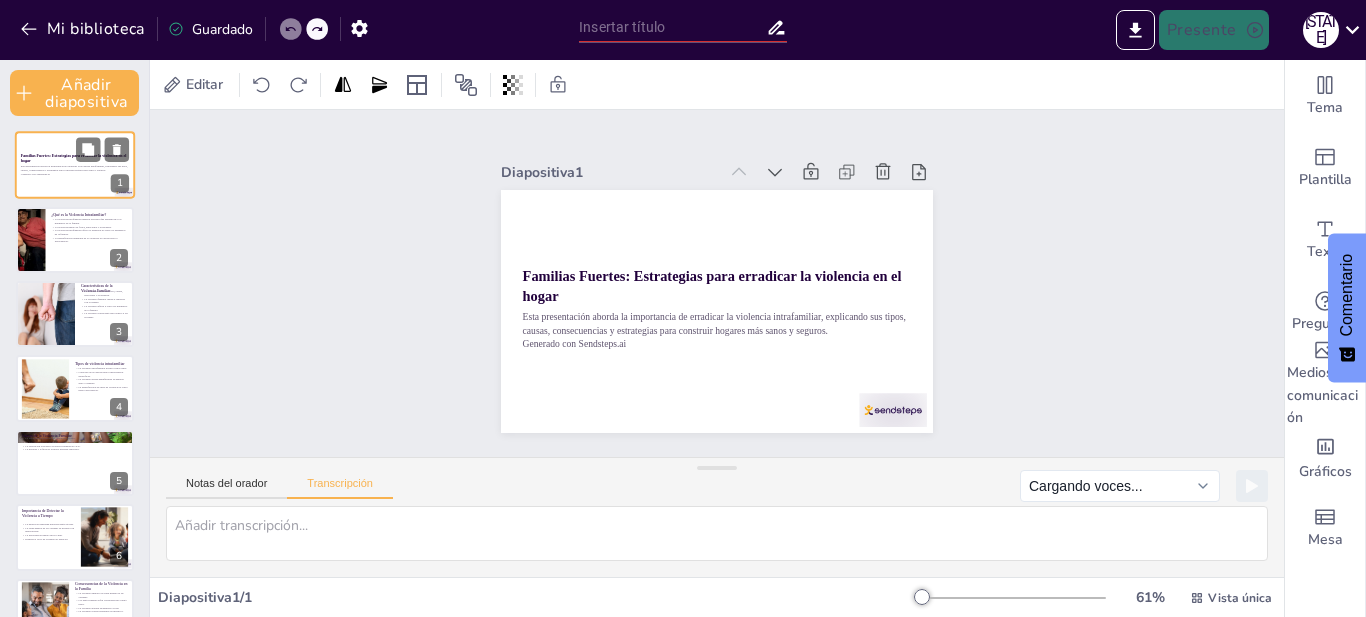 checkbox on "true" 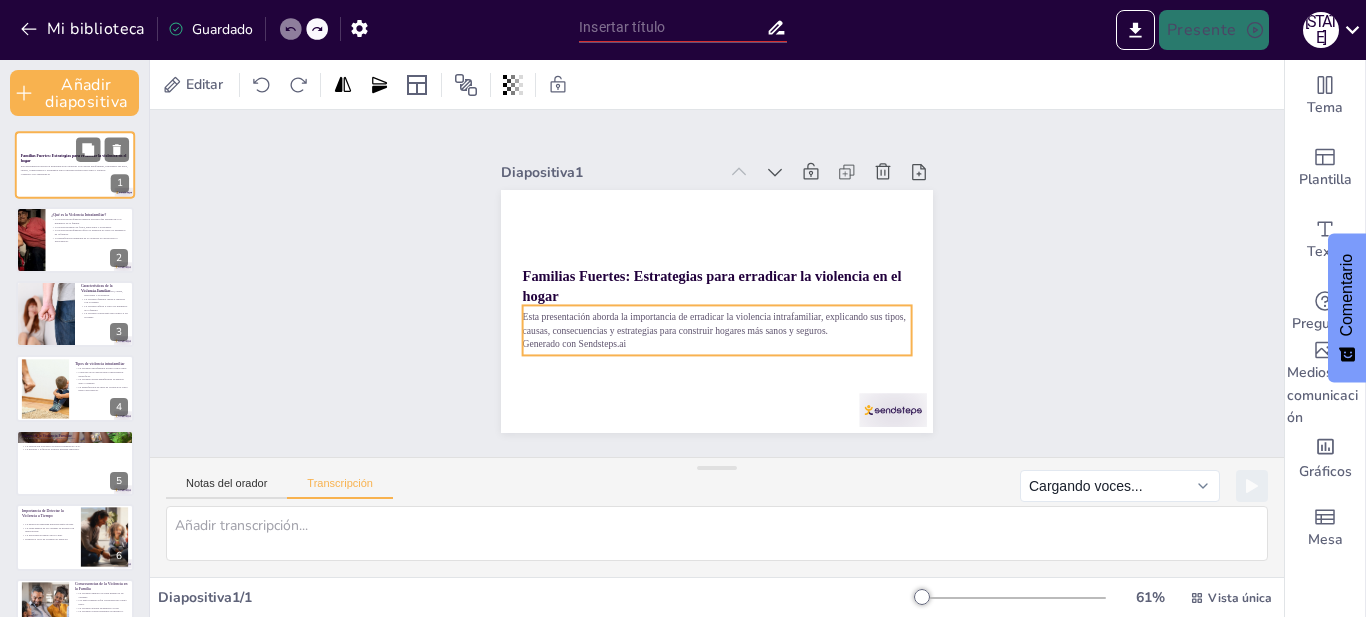 click on "Generado con Sendsteps.ai" at bounding box center [75, 175] 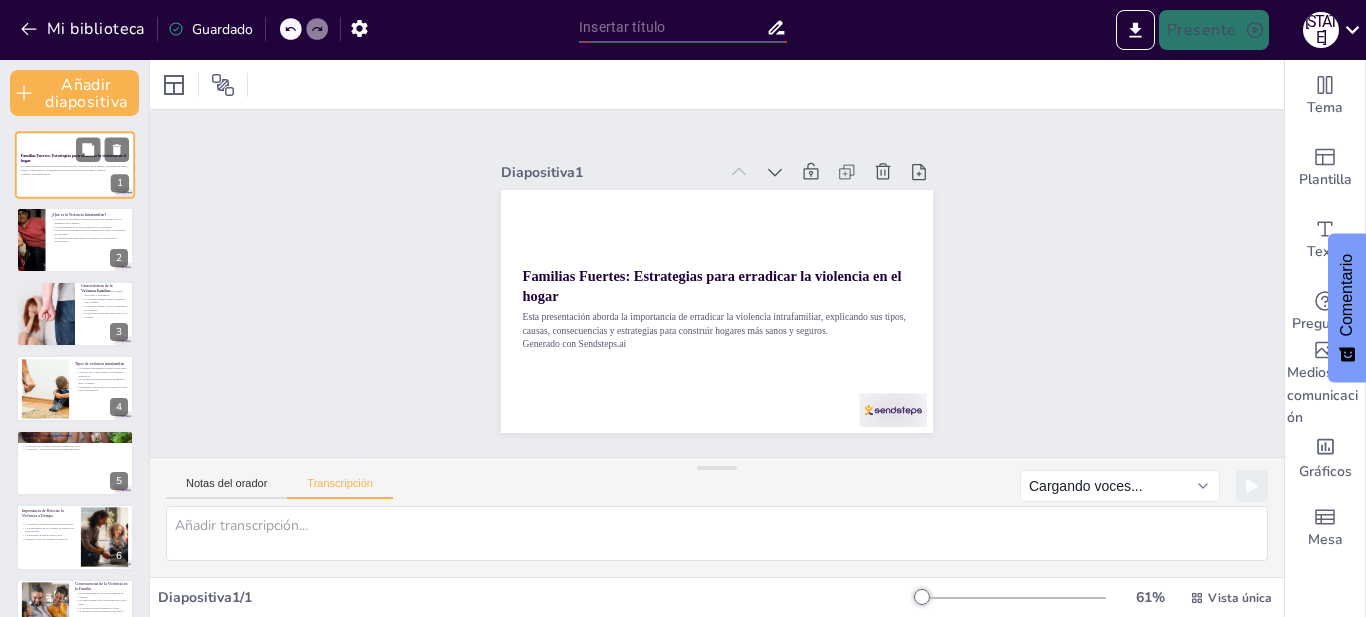 checkbox on "true" 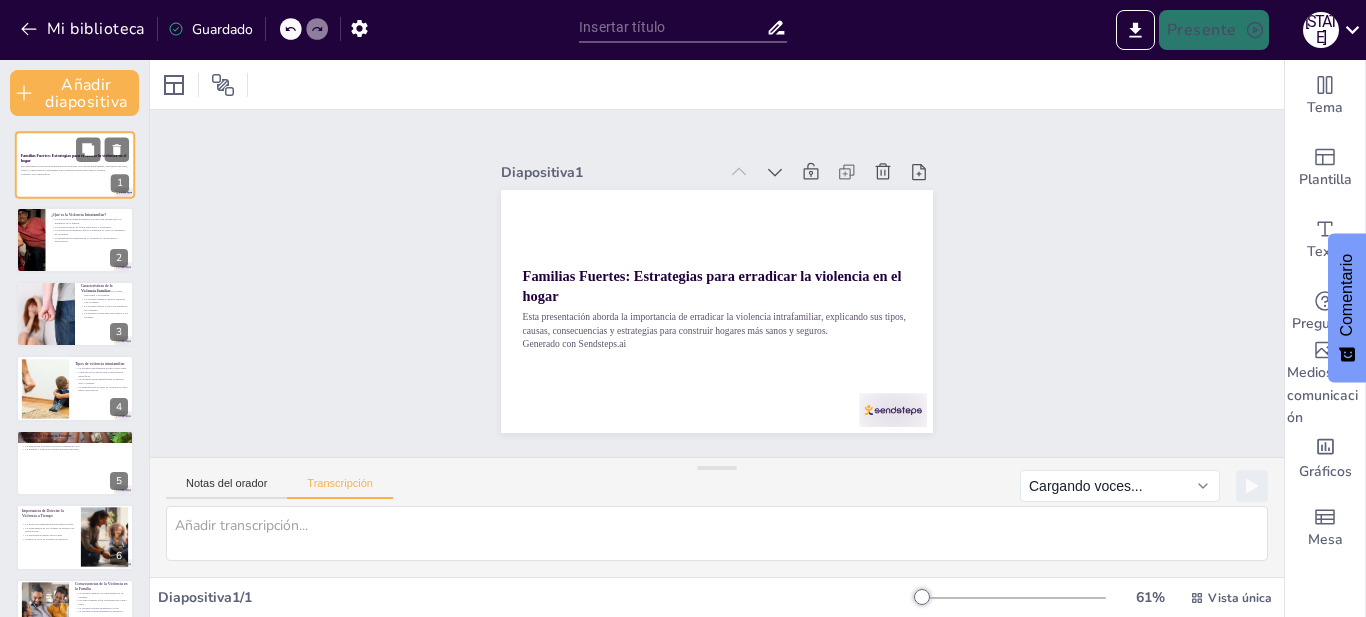 checkbox on "true" 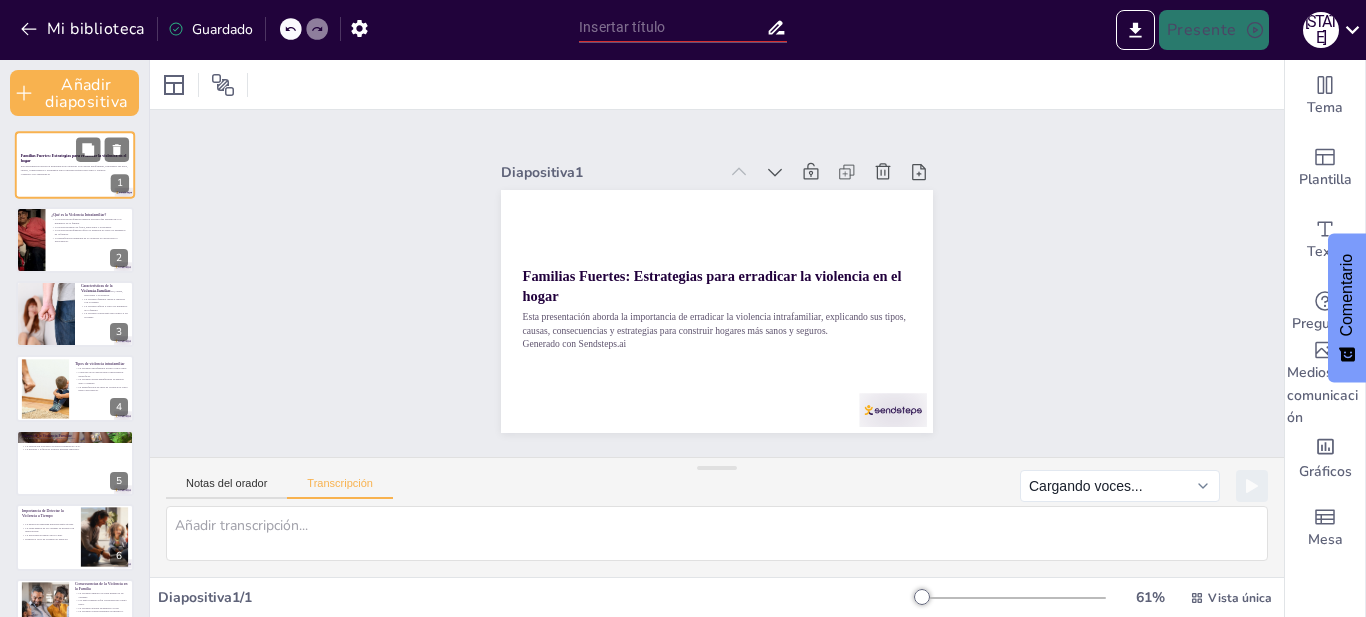 checkbox on "true" 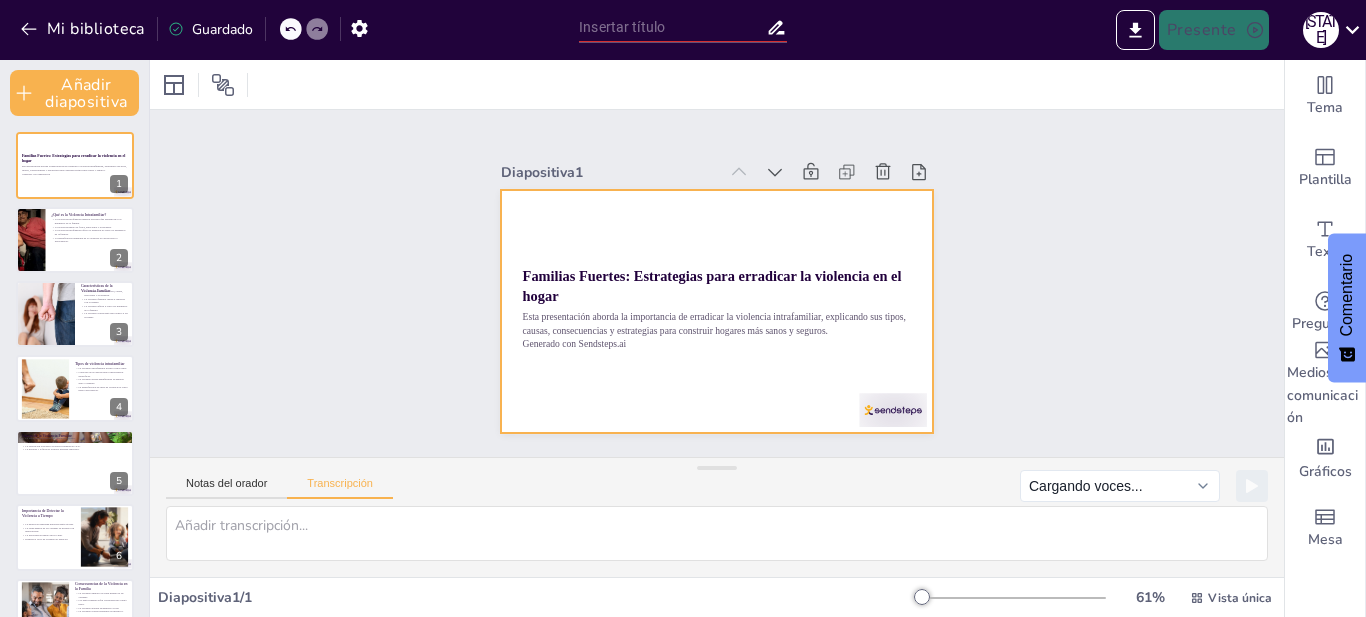click at bounding box center [728, 258] 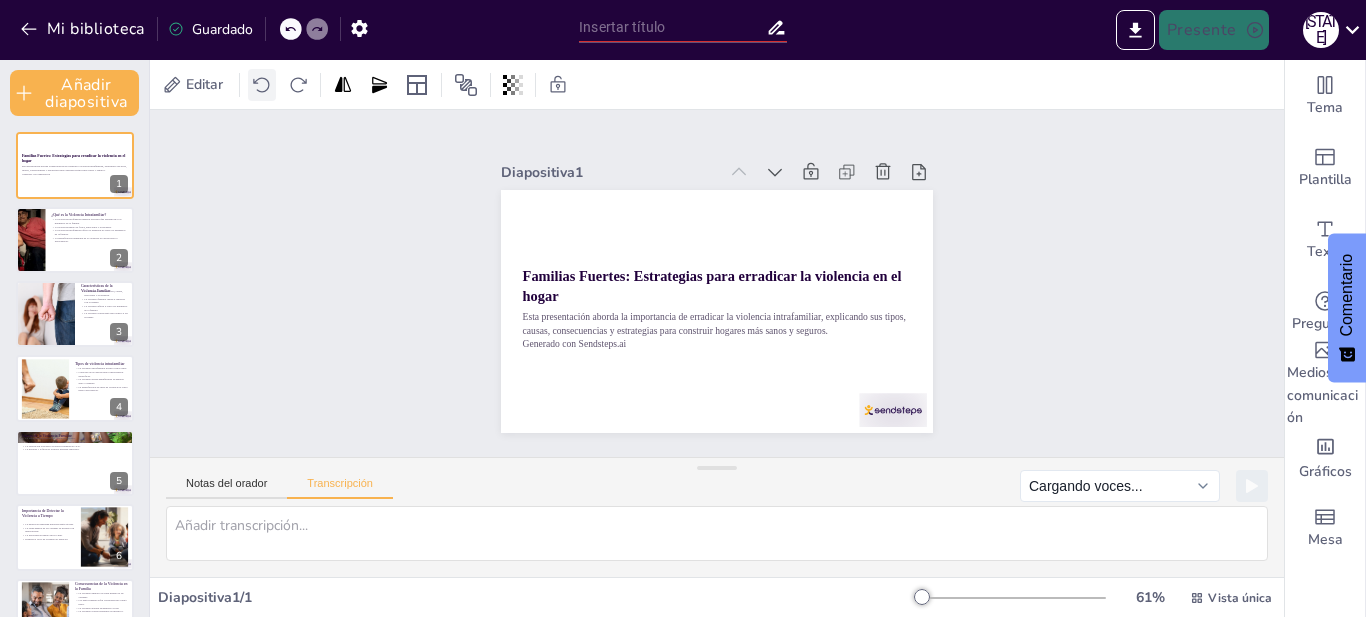click 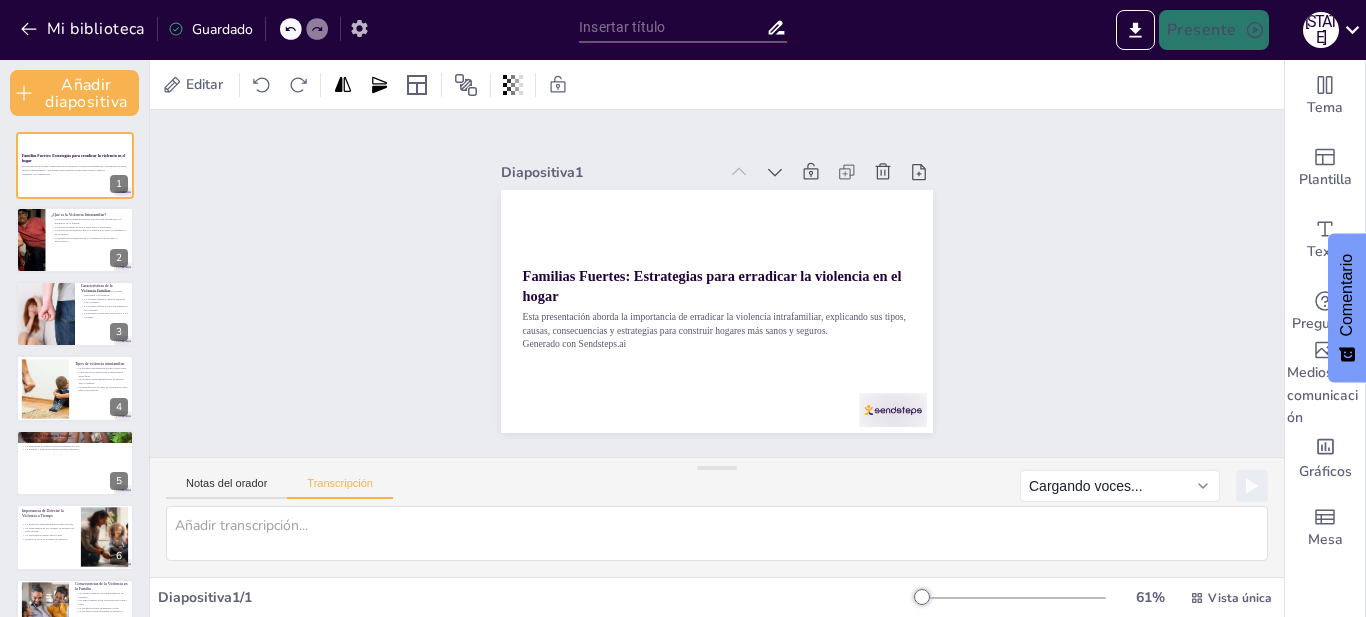 click 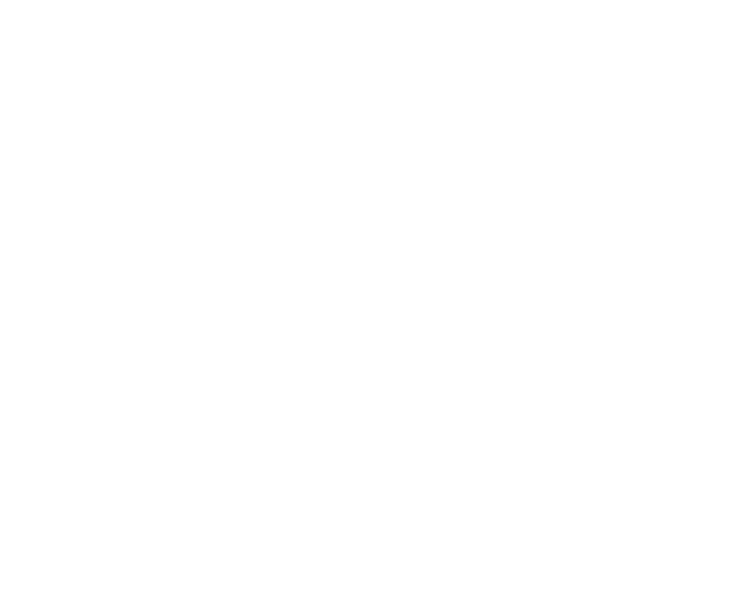 scroll, scrollTop: 0, scrollLeft: 0, axis: both 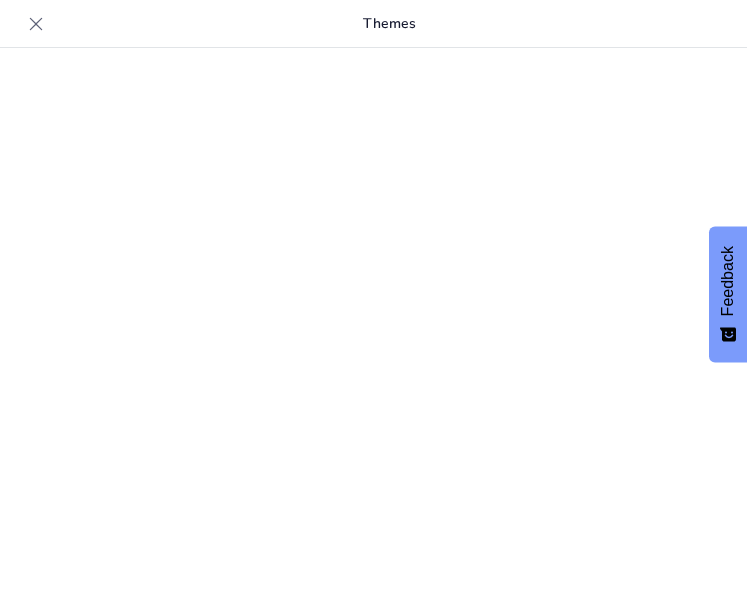 type on "Familias Fuertes: Estrategias para Erradicar la Violencia en el Hogar" 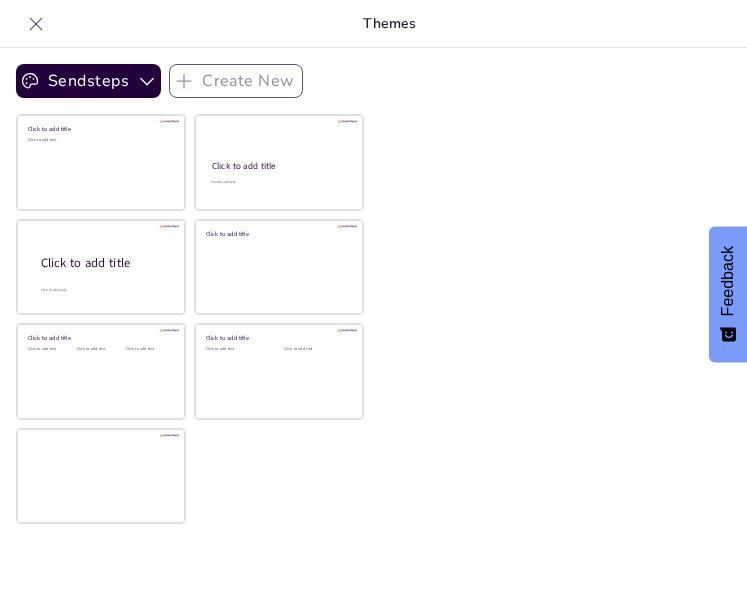 click 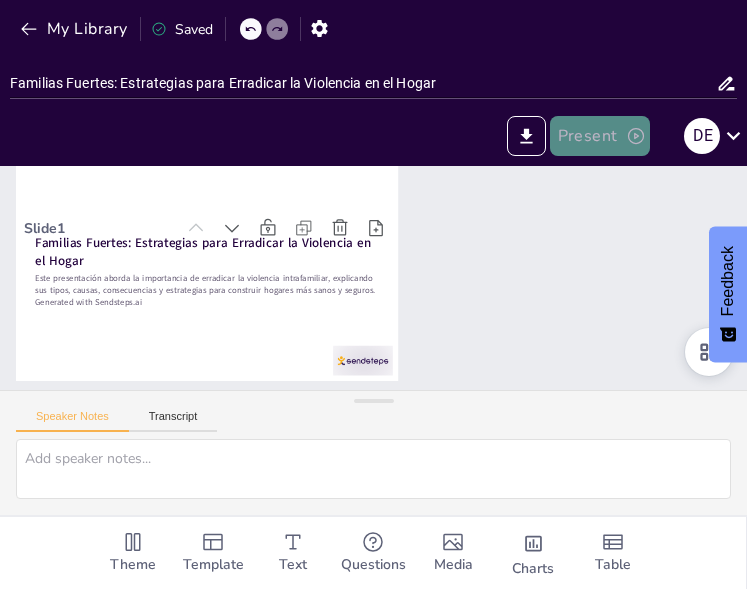 click 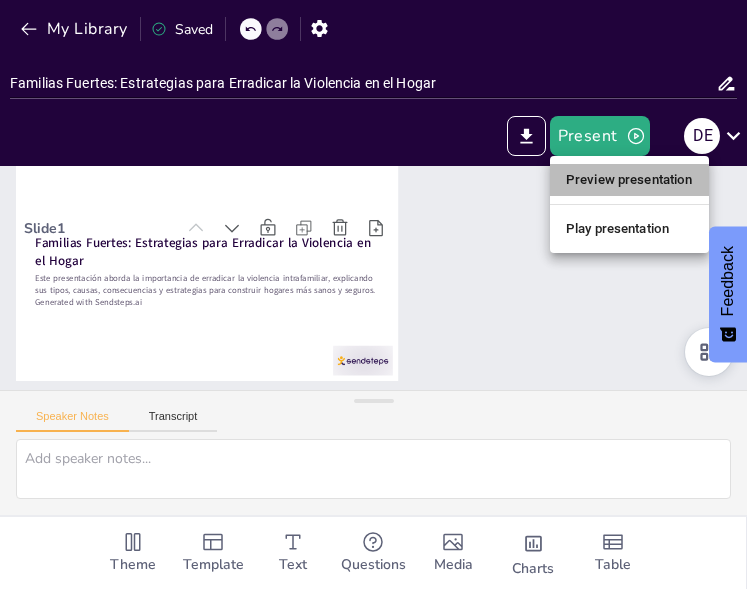 click on "Preview presentation" at bounding box center [629, 180] 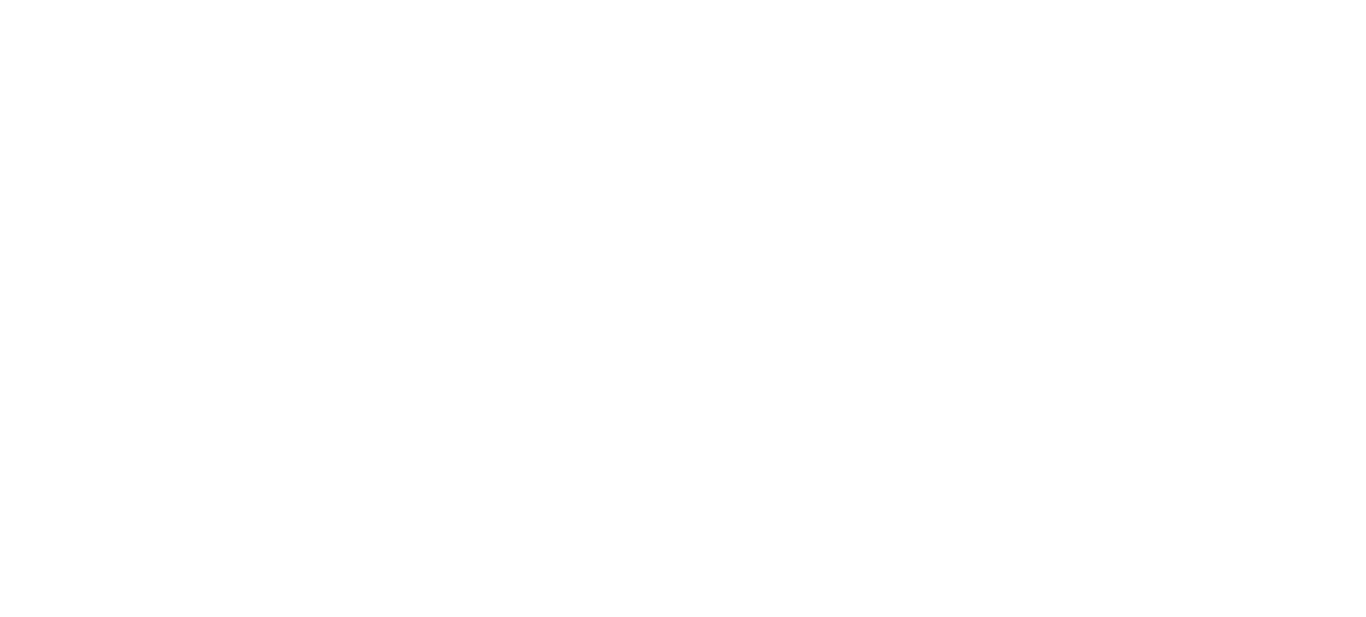 scroll, scrollTop: 0, scrollLeft: 0, axis: both 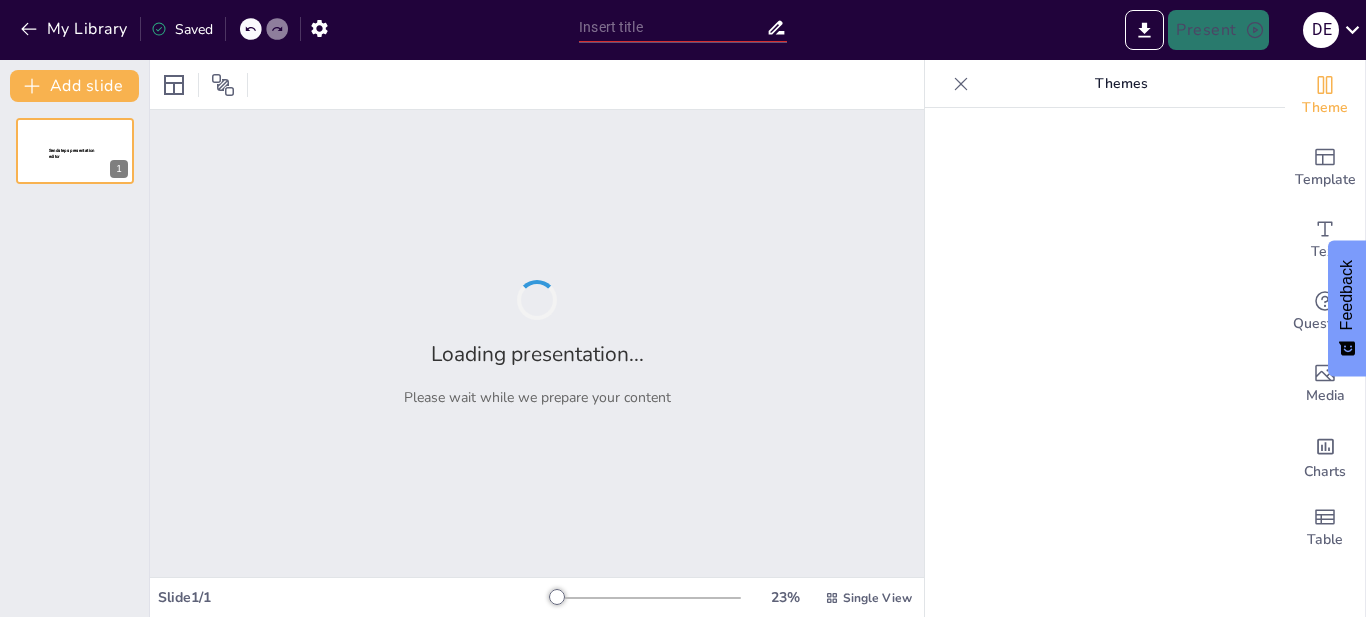 type on "Familias Fuertes: Estrategias para Erradicar la Violencia en el Hogar" 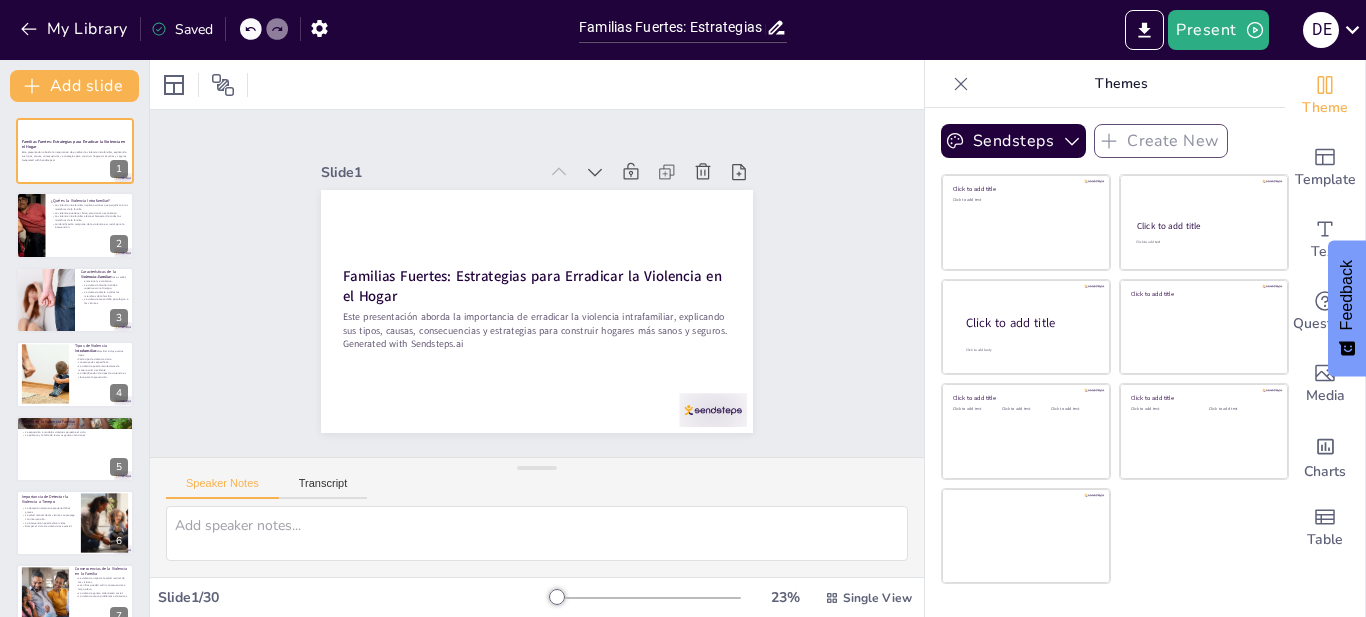 checkbox on "true" 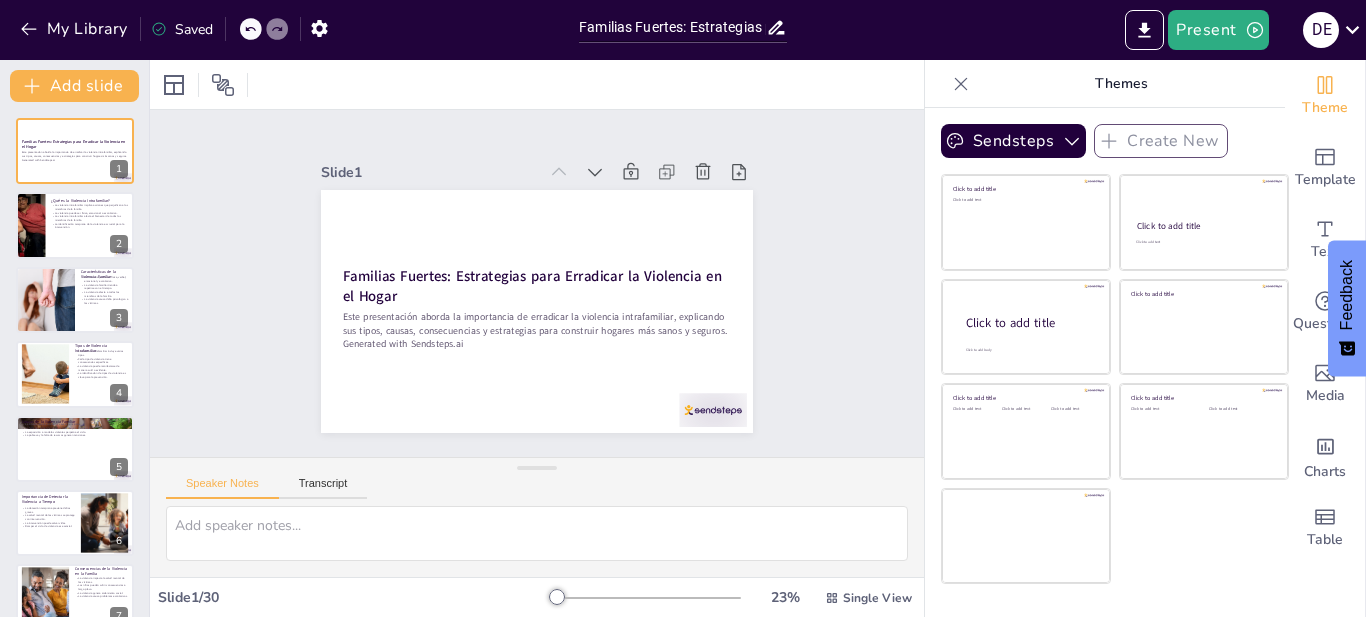 checkbox on "true" 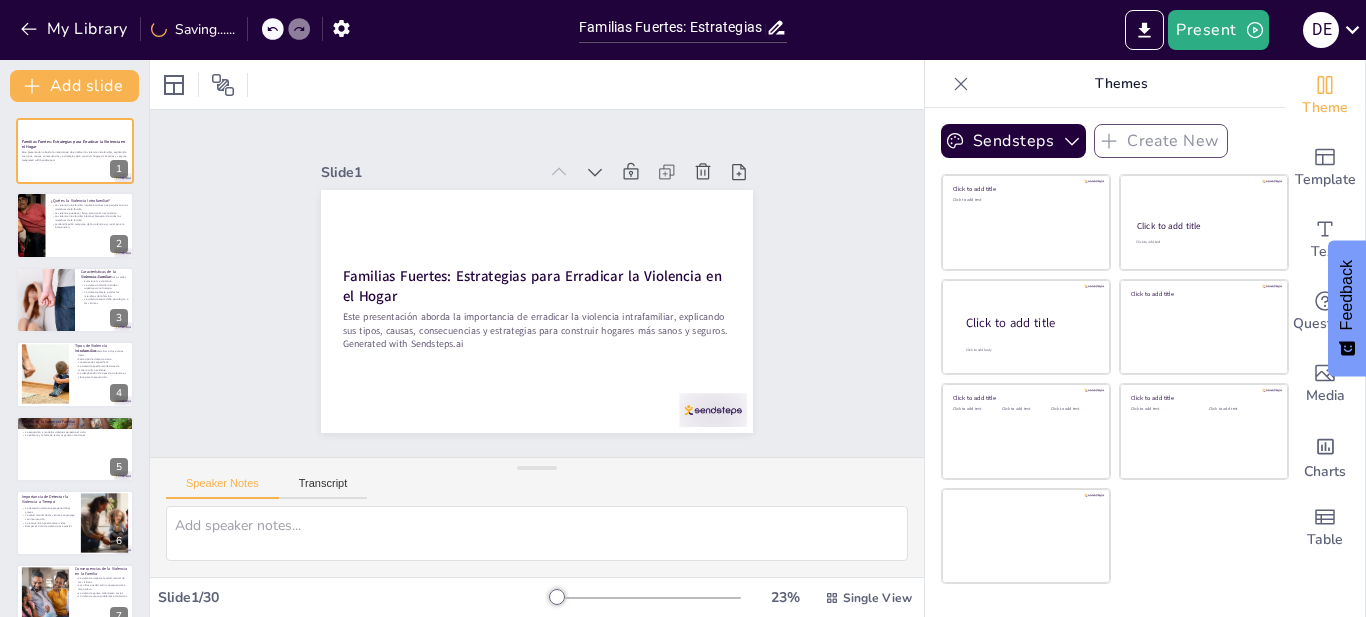 click 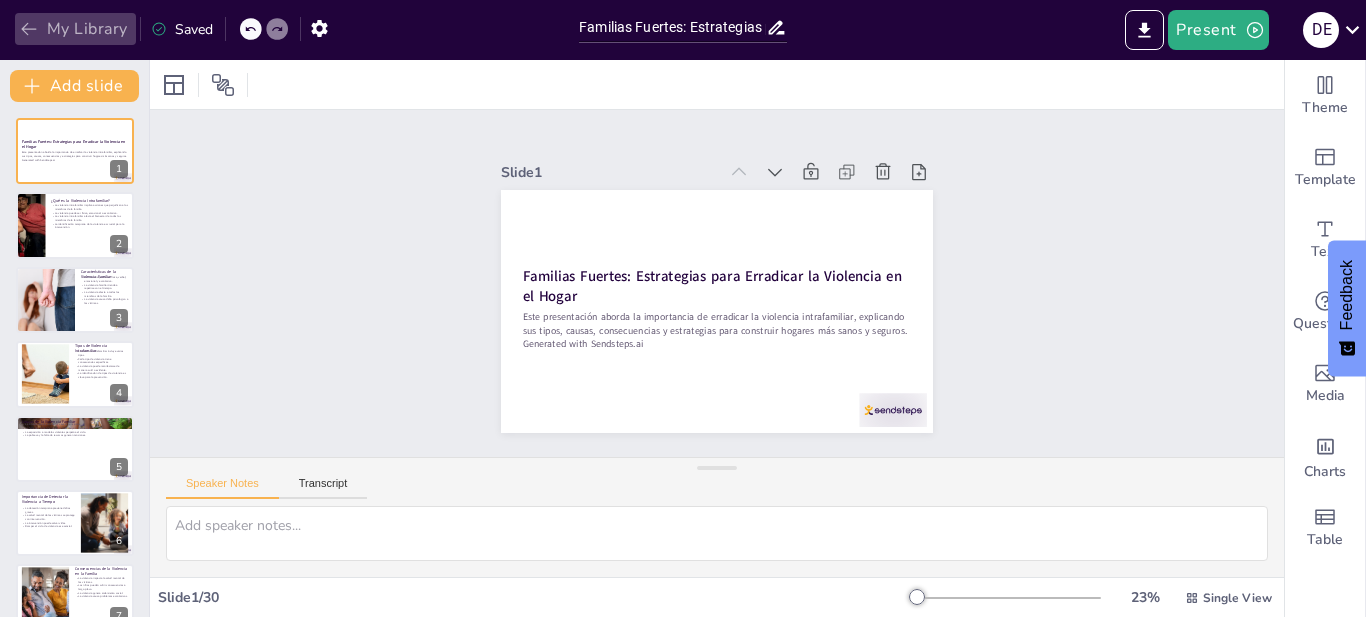 click on "My Library" at bounding box center (75, 29) 